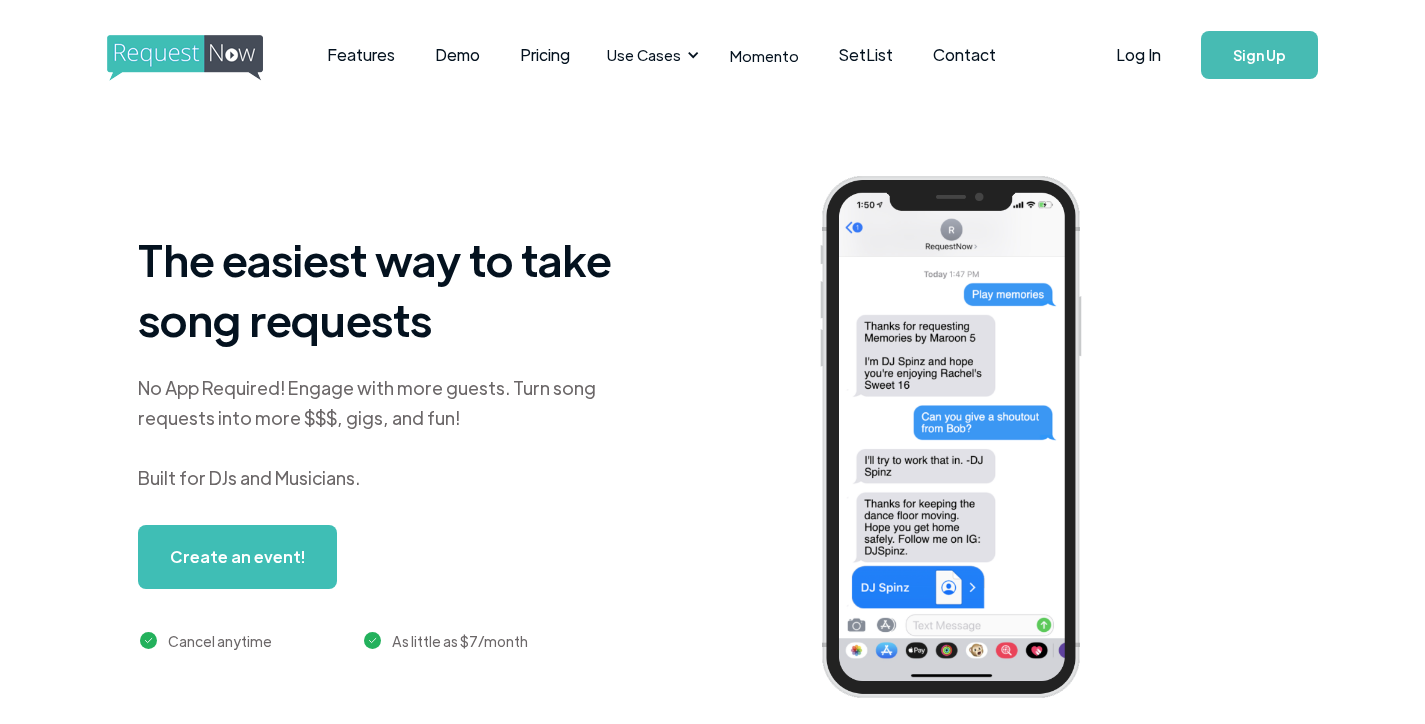 scroll, scrollTop: 0, scrollLeft: 0, axis: both 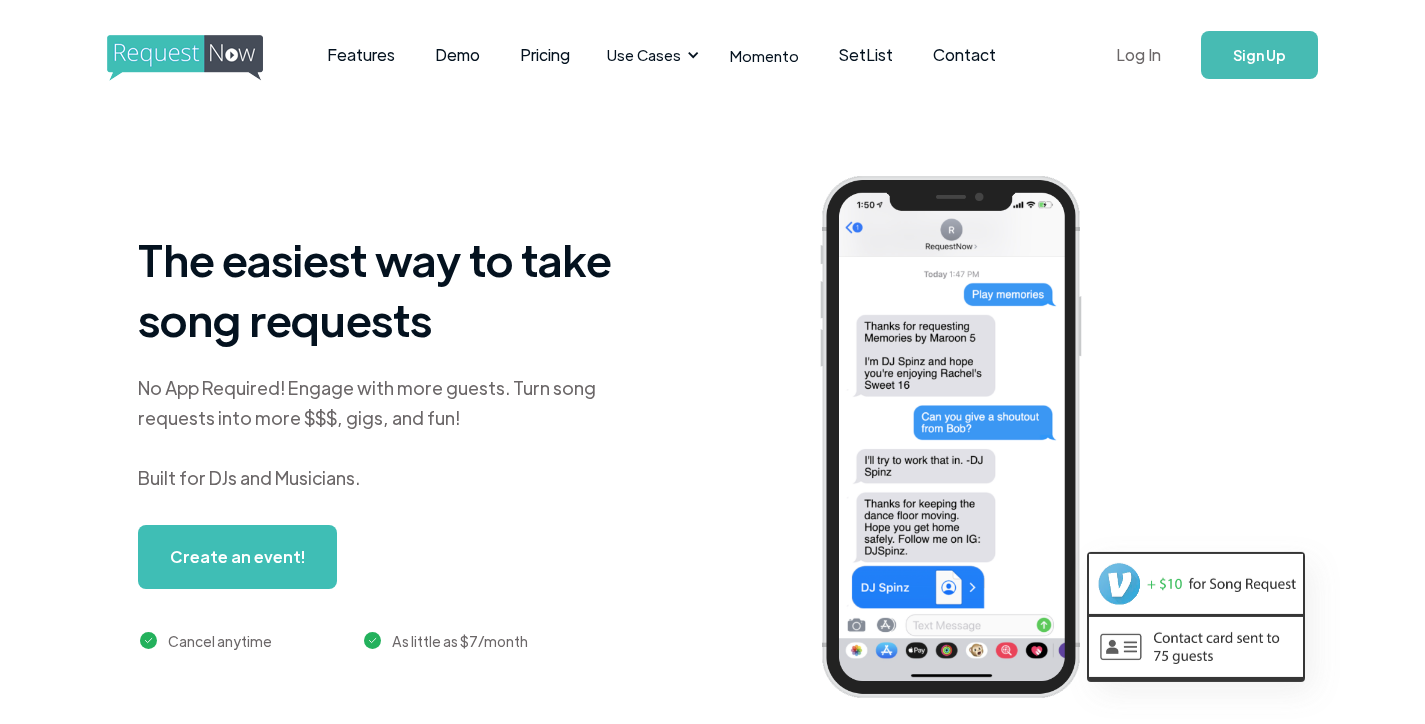 click on "Log In" at bounding box center [1138, 55] 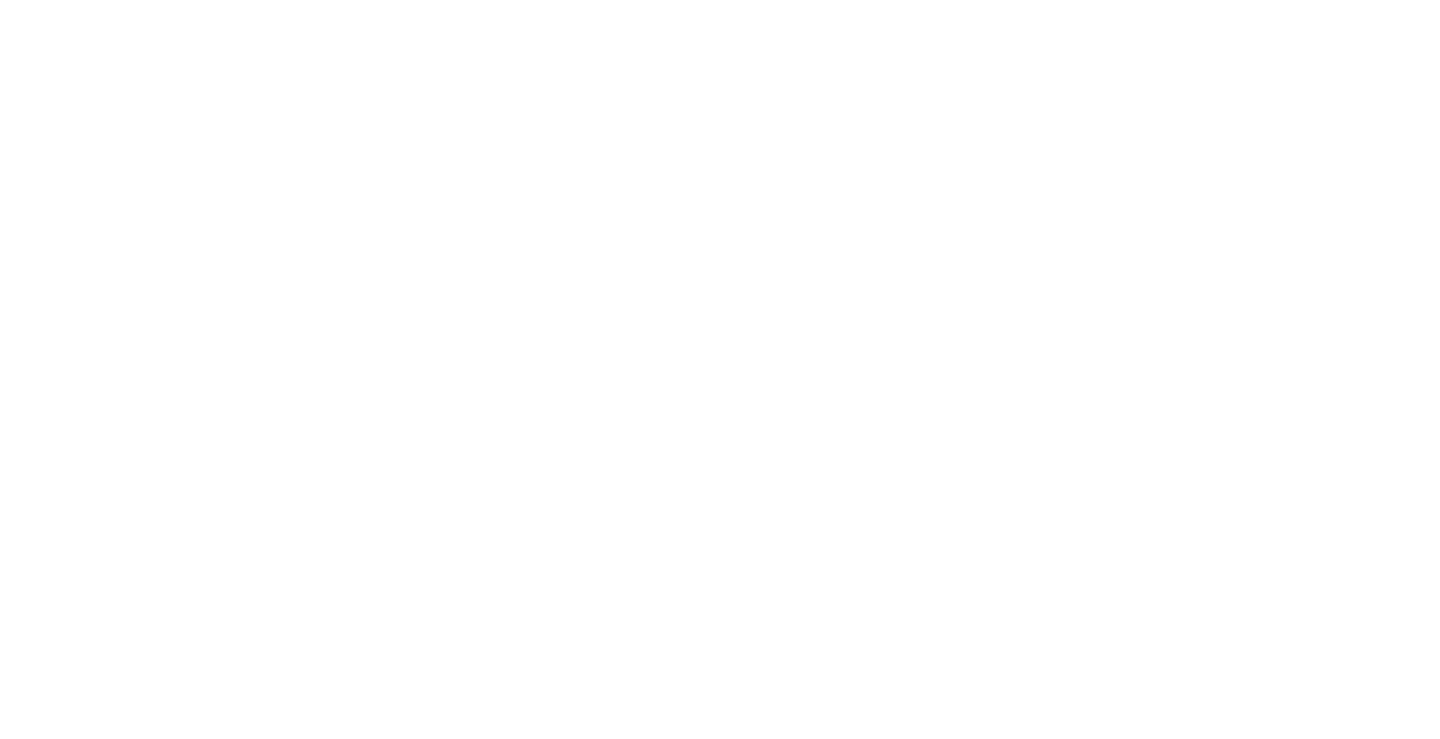 scroll, scrollTop: 0, scrollLeft: 0, axis: both 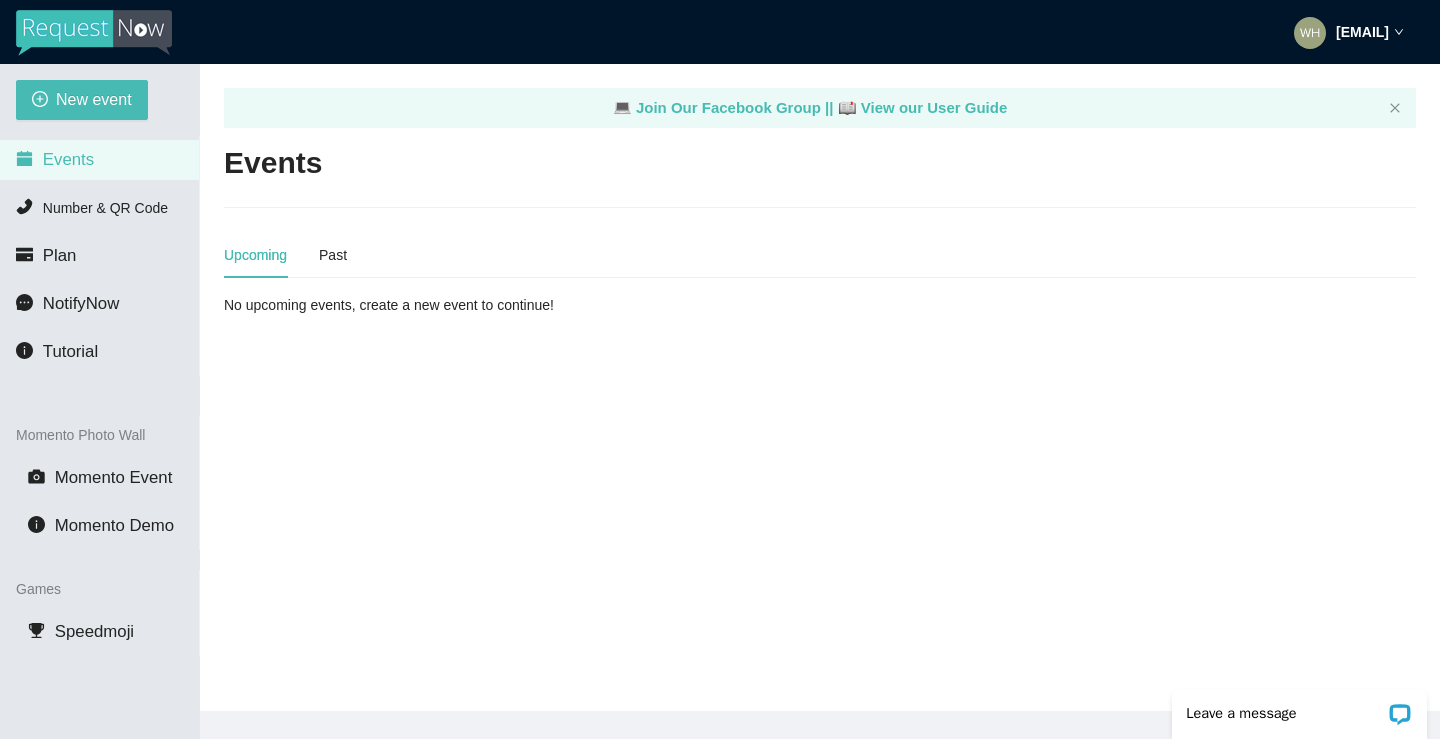 click on "Upcoming Past" at bounding box center (820, 255) 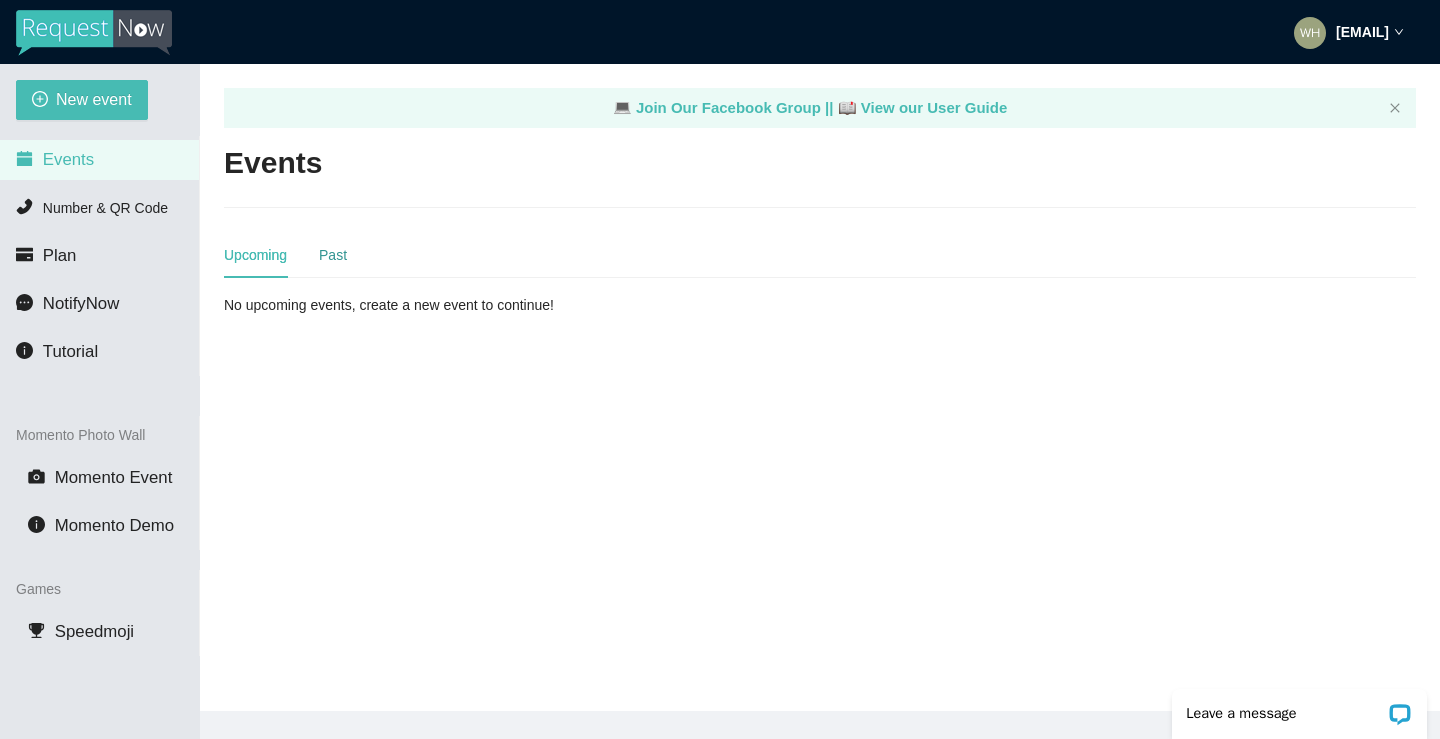 click on "Past" at bounding box center (333, 255) 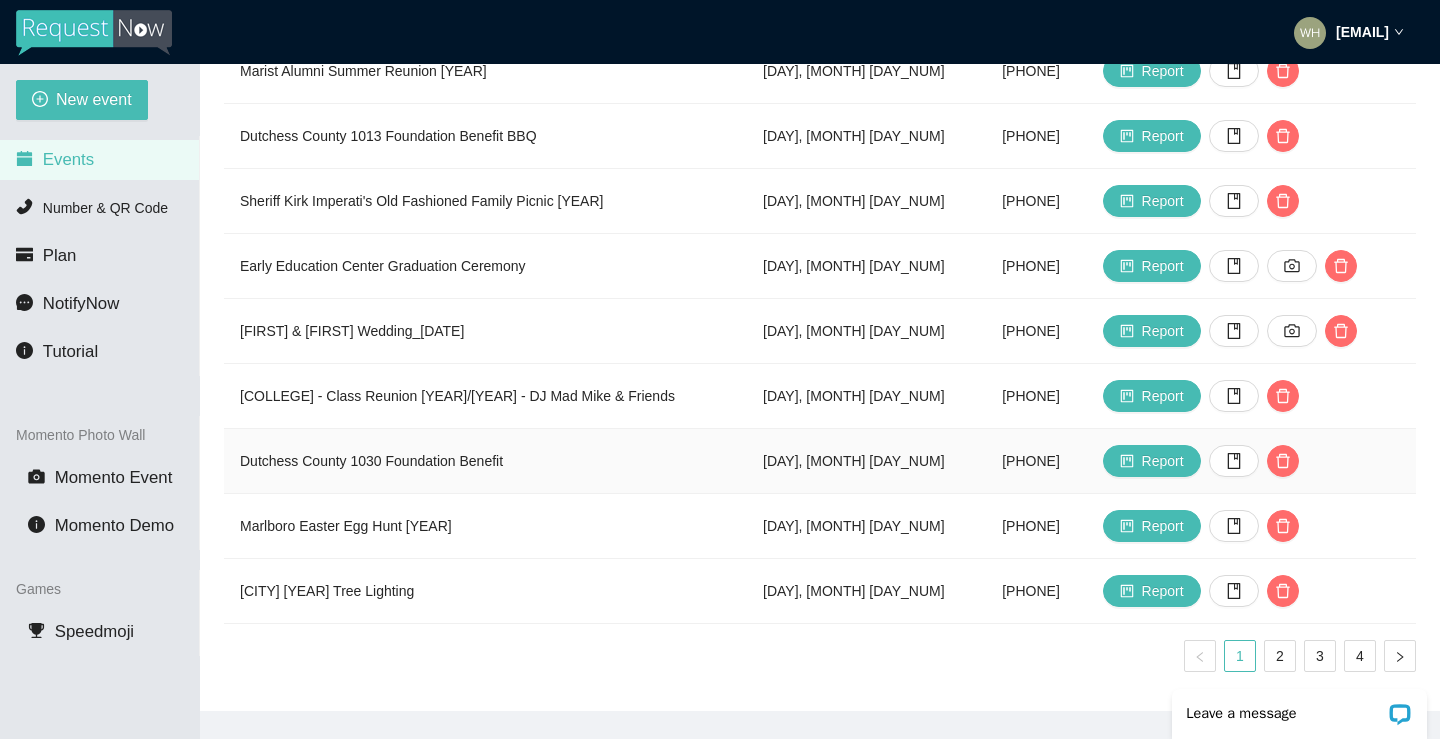 scroll, scrollTop: 396, scrollLeft: 0, axis: vertical 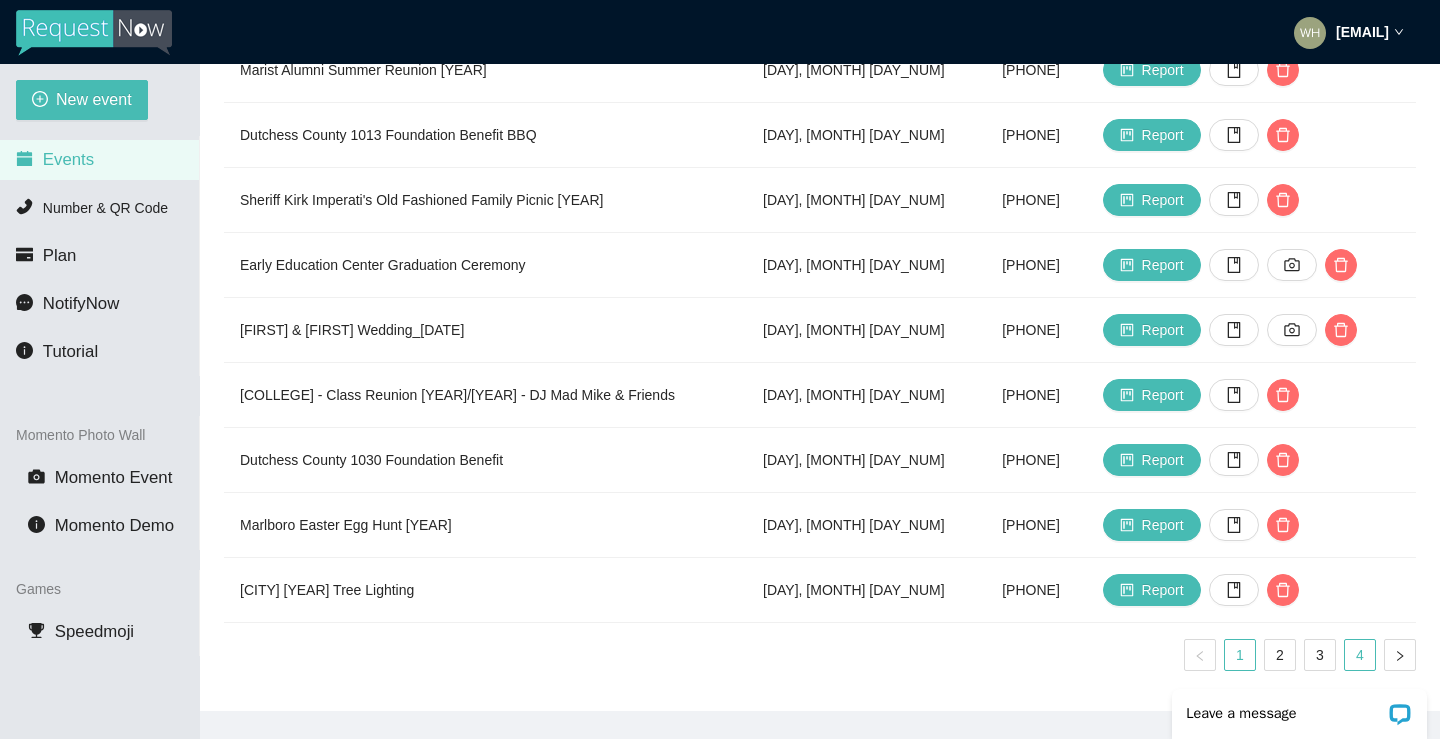 click on "4" at bounding box center (1360, 655) 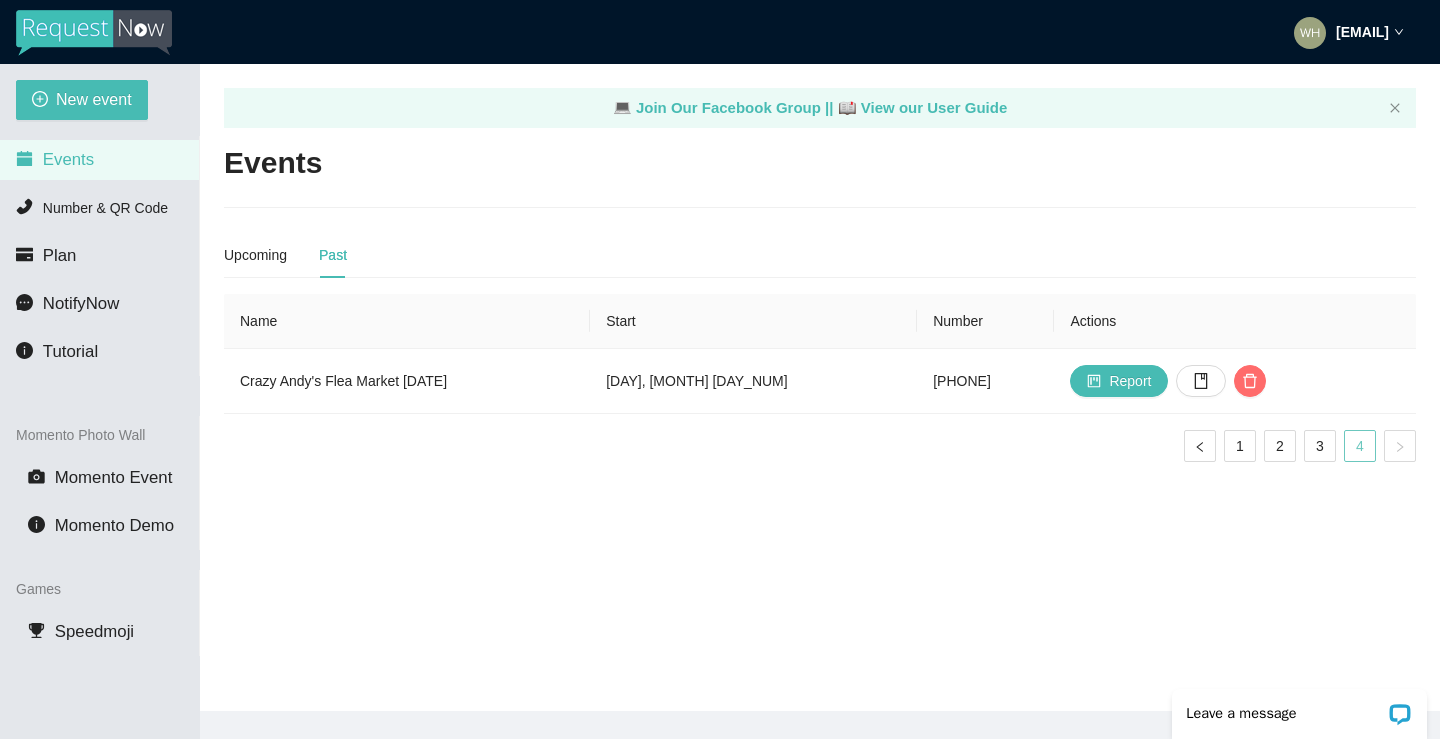 scroll, scrollTop: 0, scrollLeft: 0, axis: both 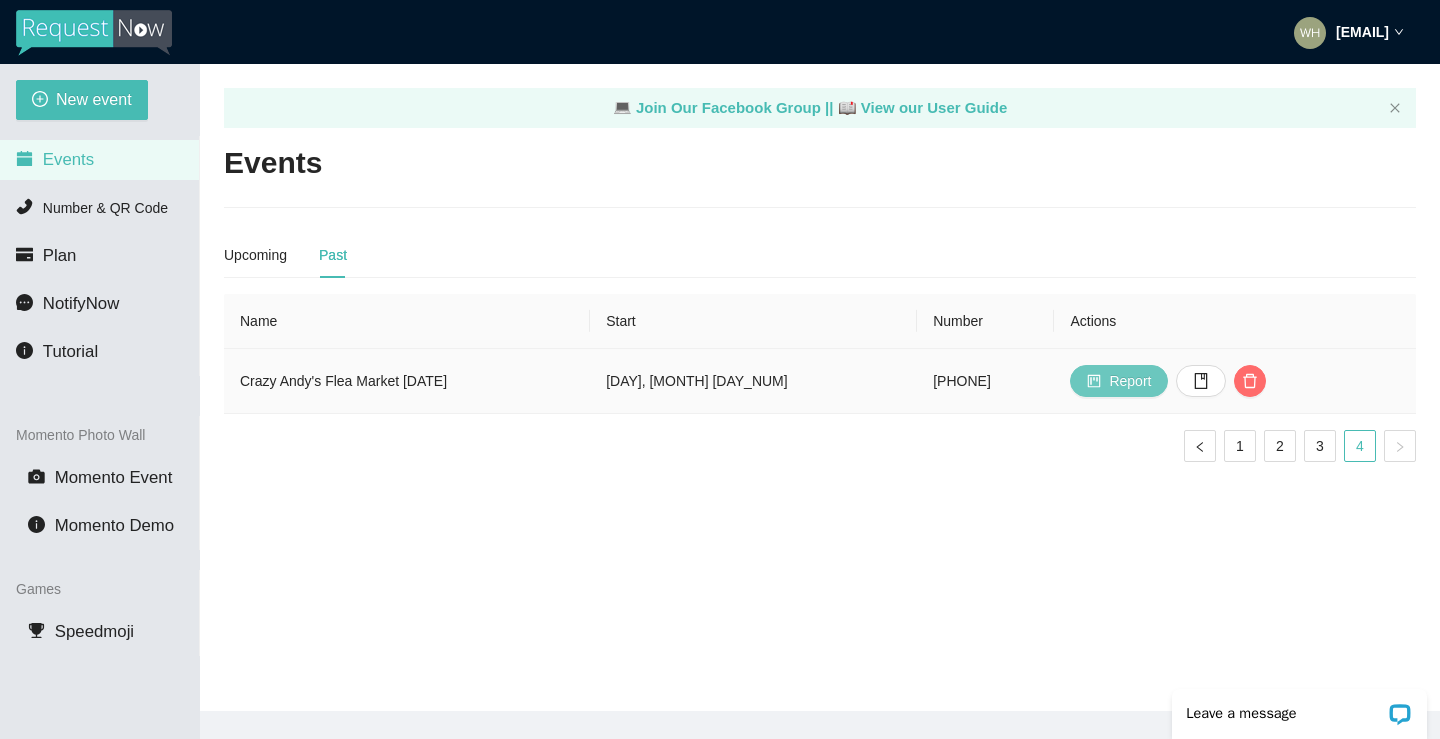 click on "Report" at bounding box center (1130, 381) 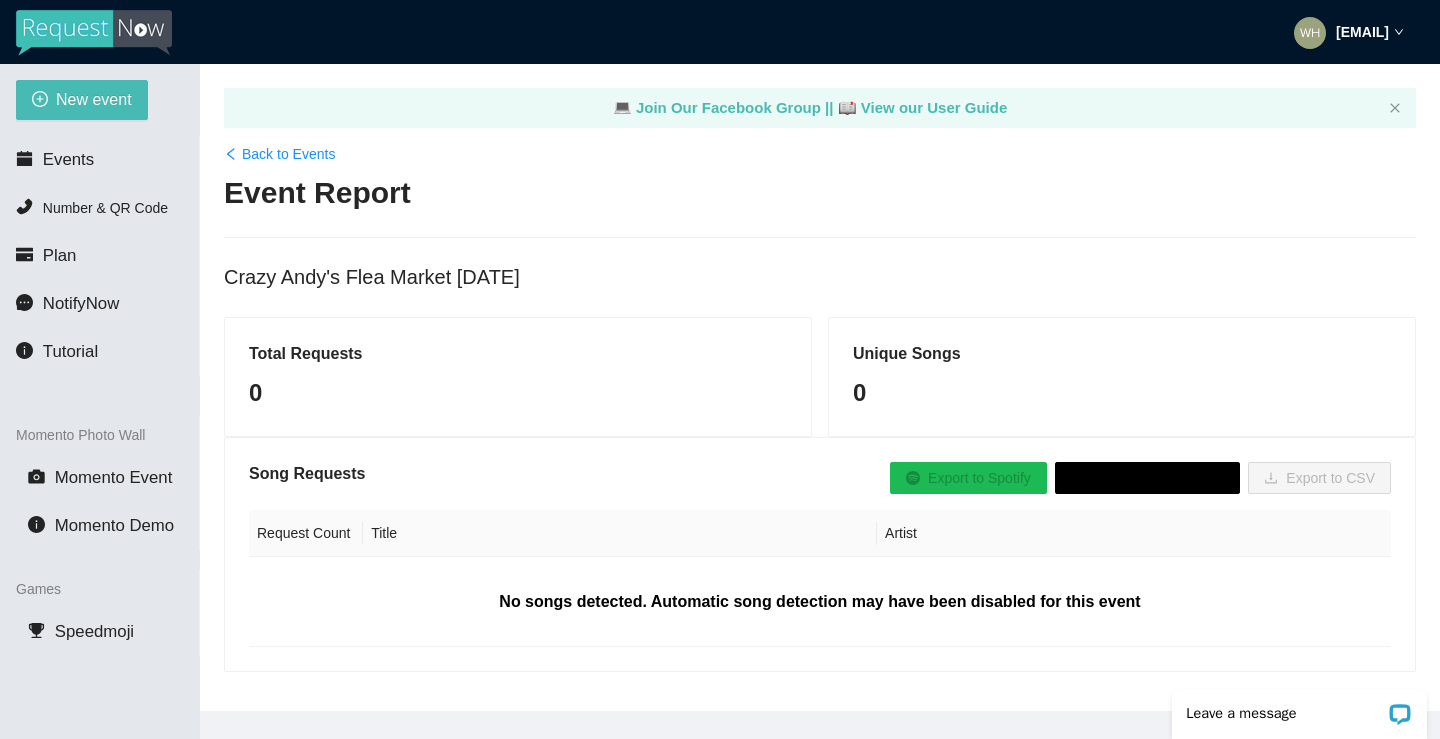 scroll, scrollTop: 0, scrollLeft: 0, axis: both 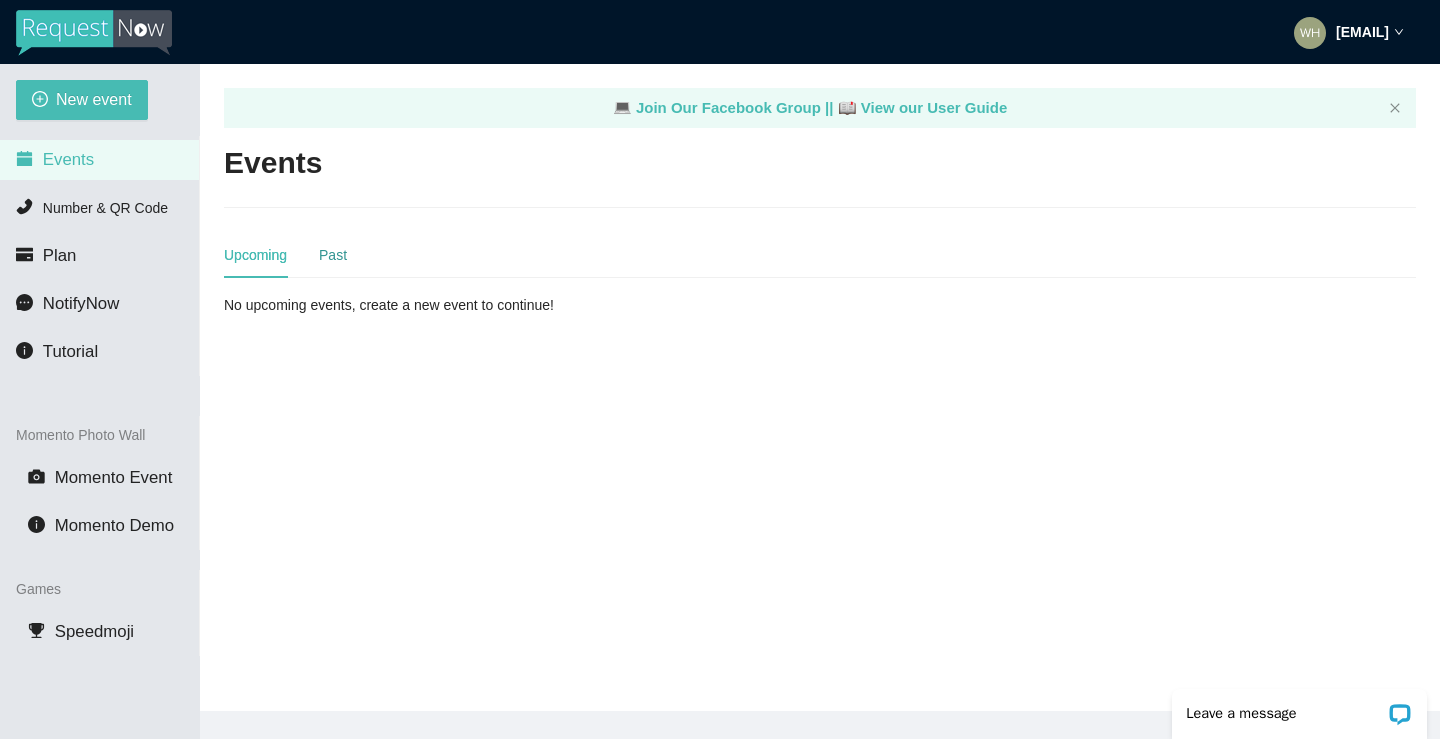 click on "Past" at bounding box center (333, 255) 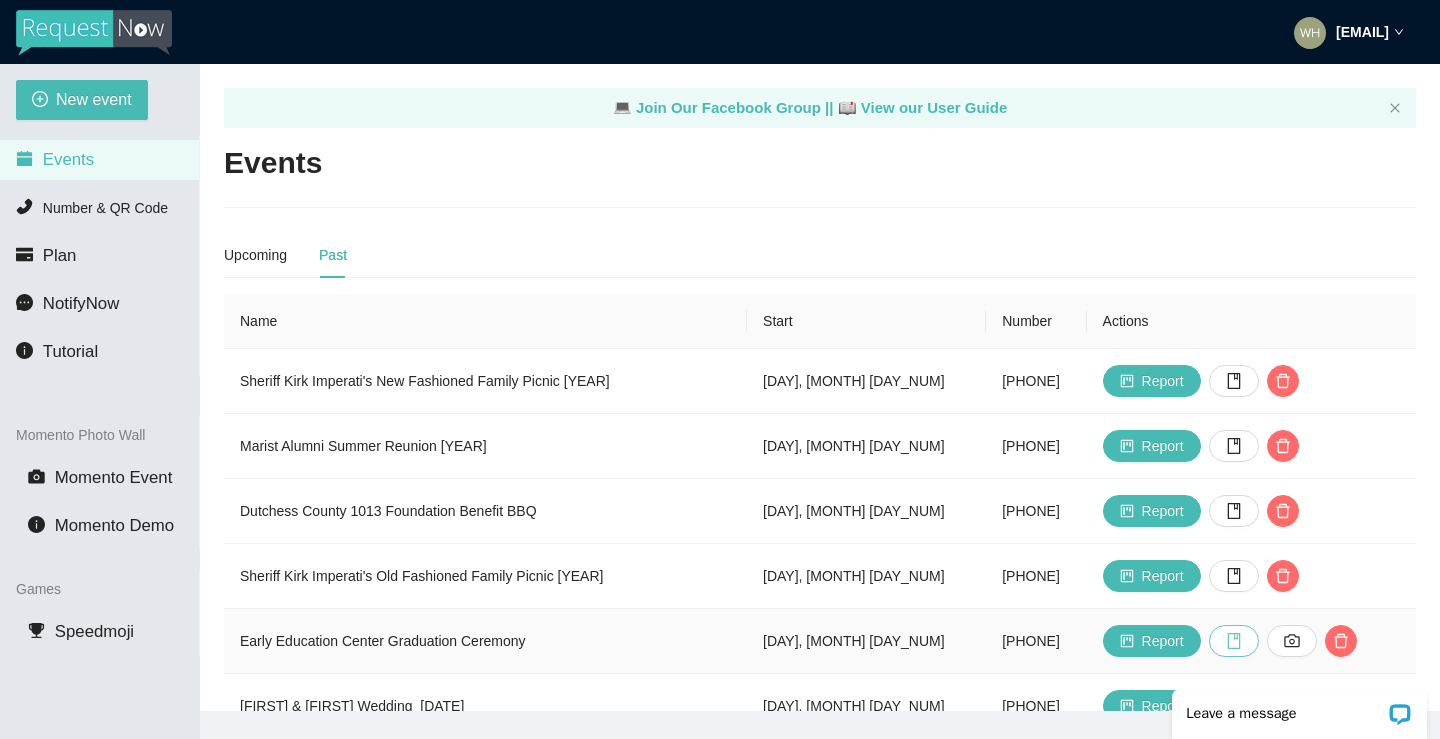 scroll, scrollTop: 396, scrollLeft: 0, axis: vertical 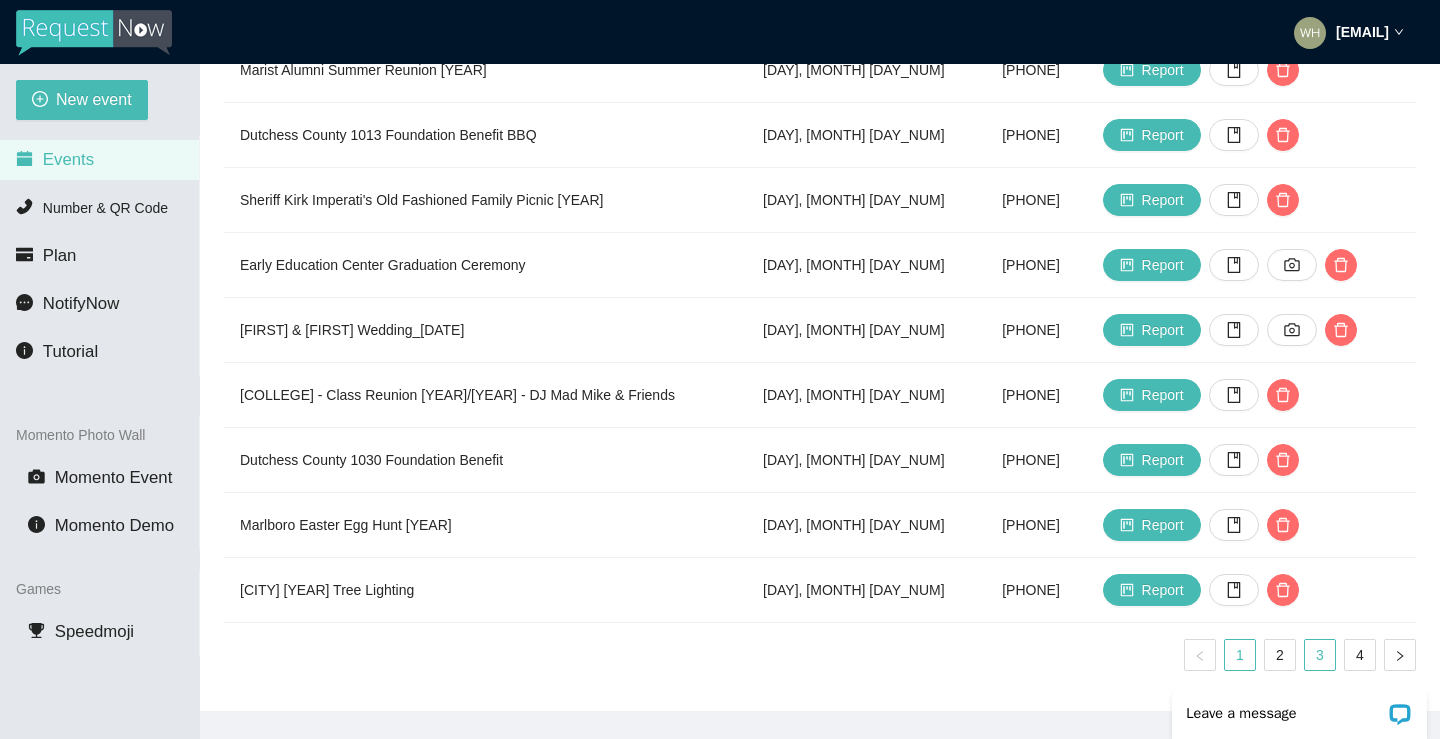 click on "3" at bounding box center (1320, 655) 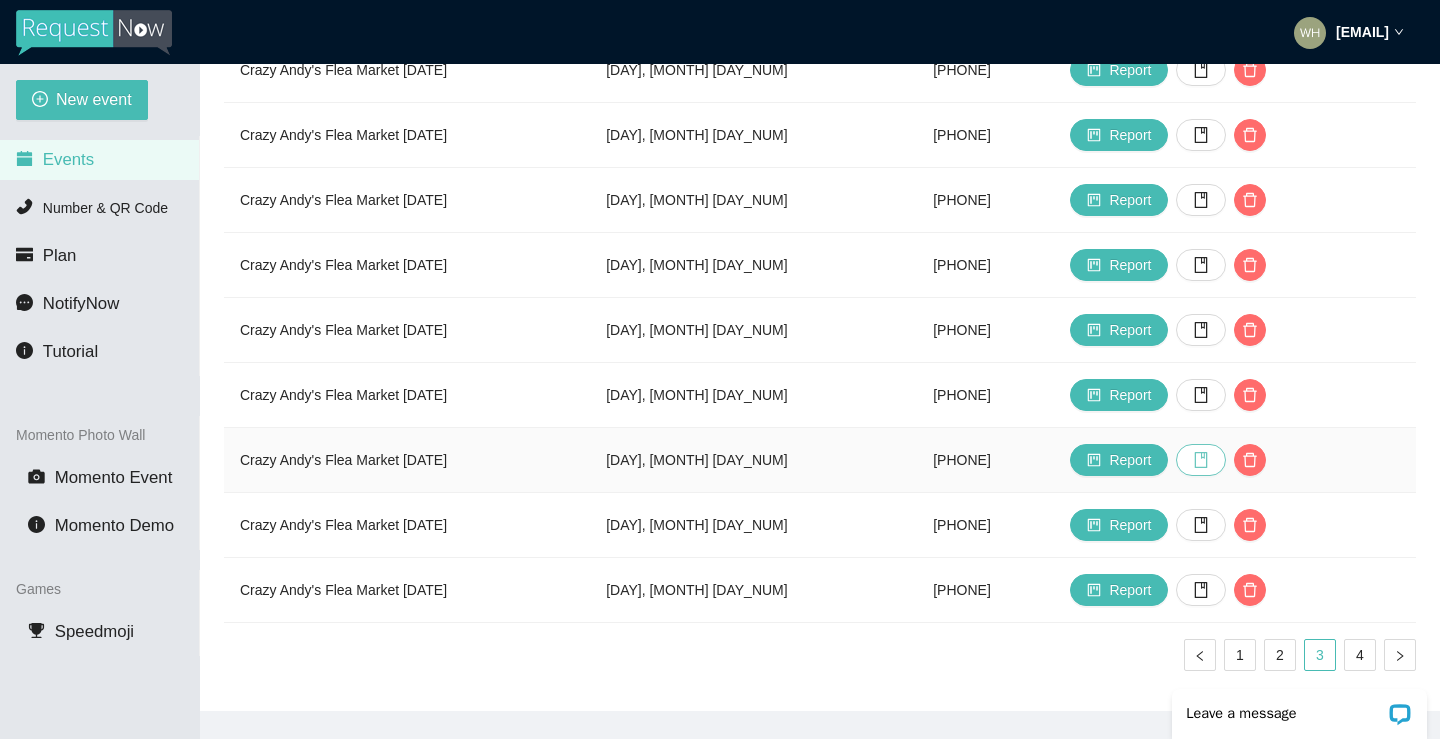 click 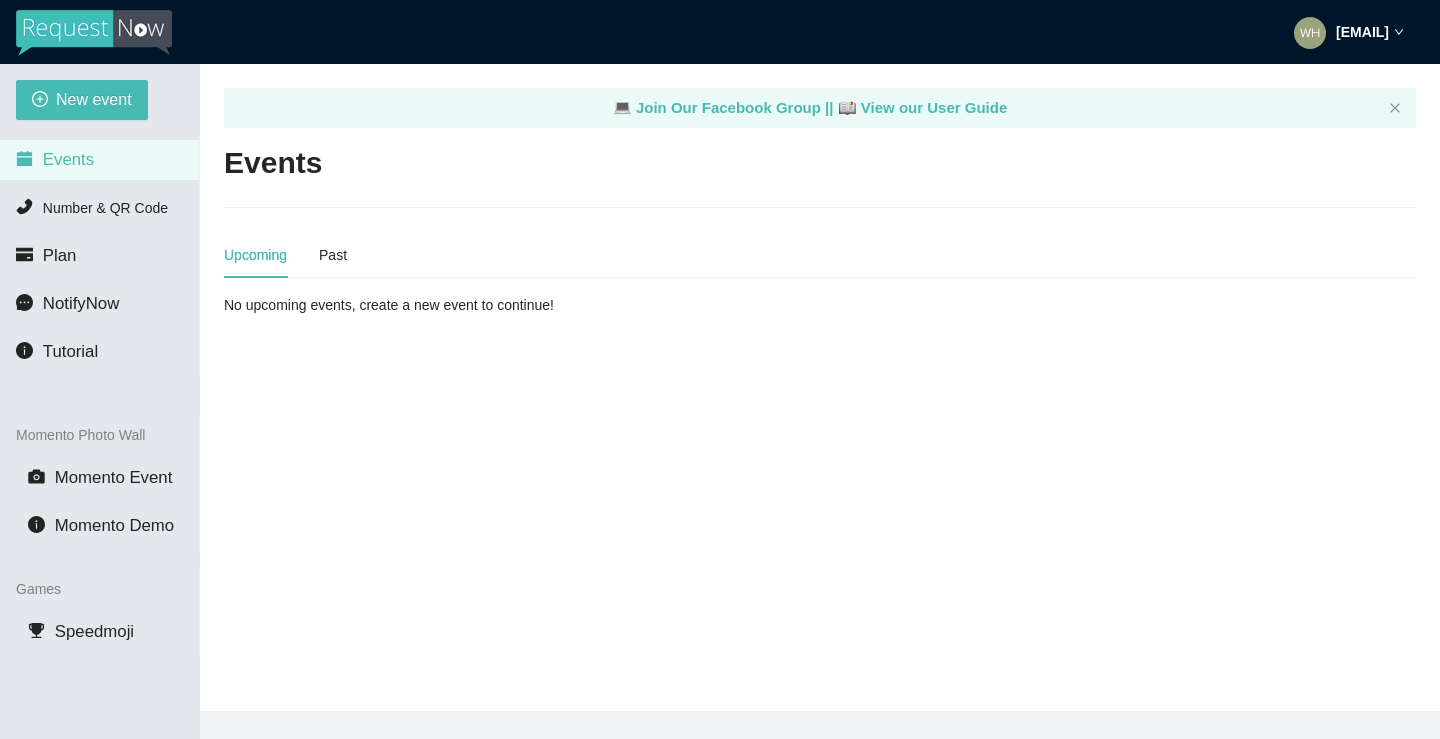 scroll, scrollTop: 0, scrollLeft: 0, axis: both 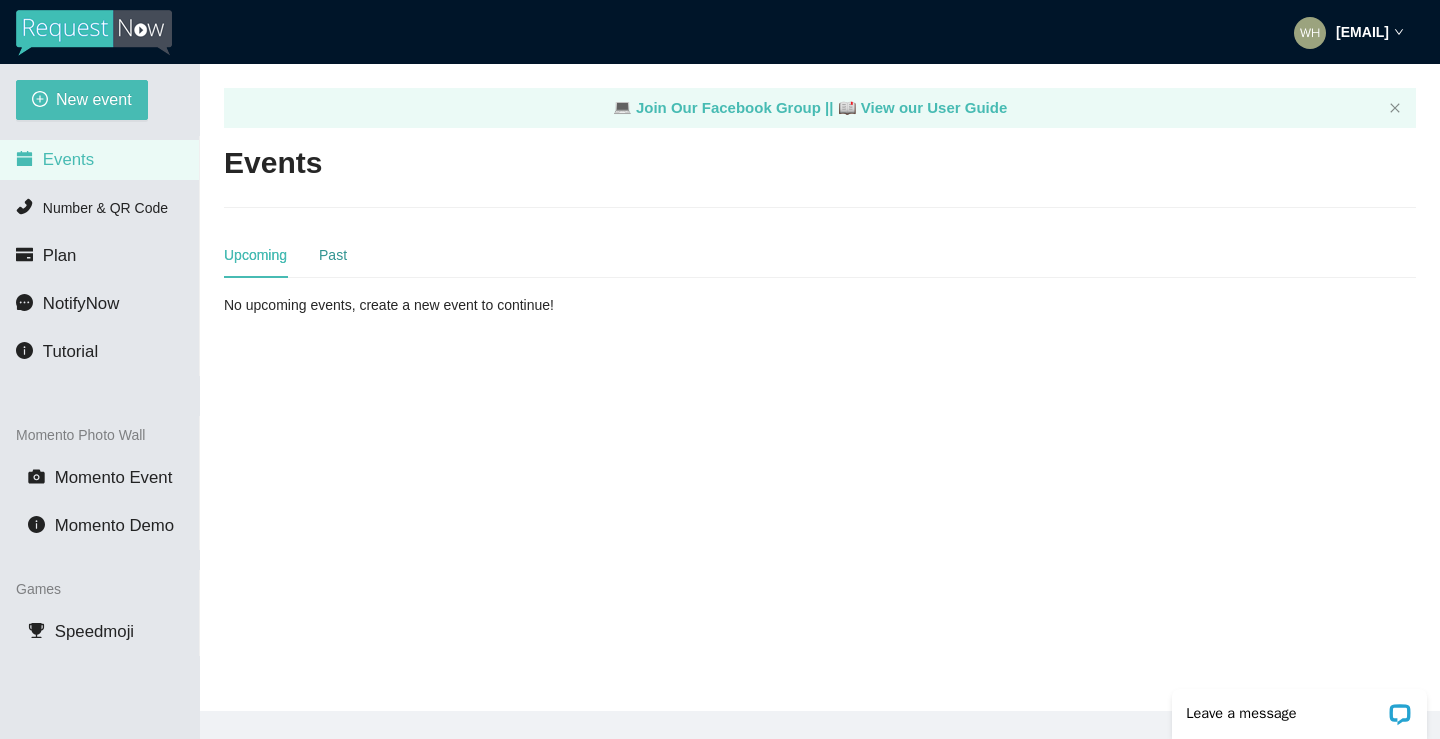 click on "Past" at bounding box center [333, 255] 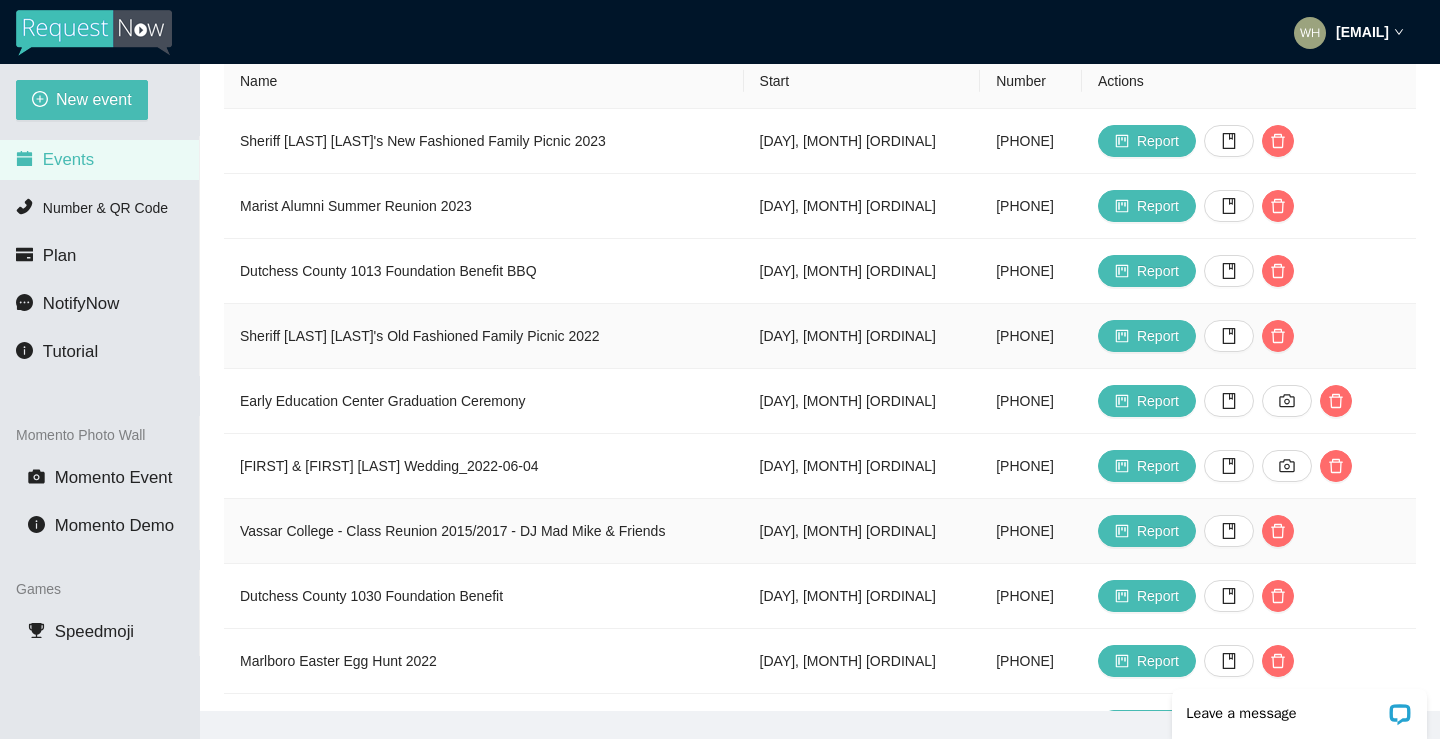 scroll, scrollTop: 396, scrollLeft: 0, axis: vertical 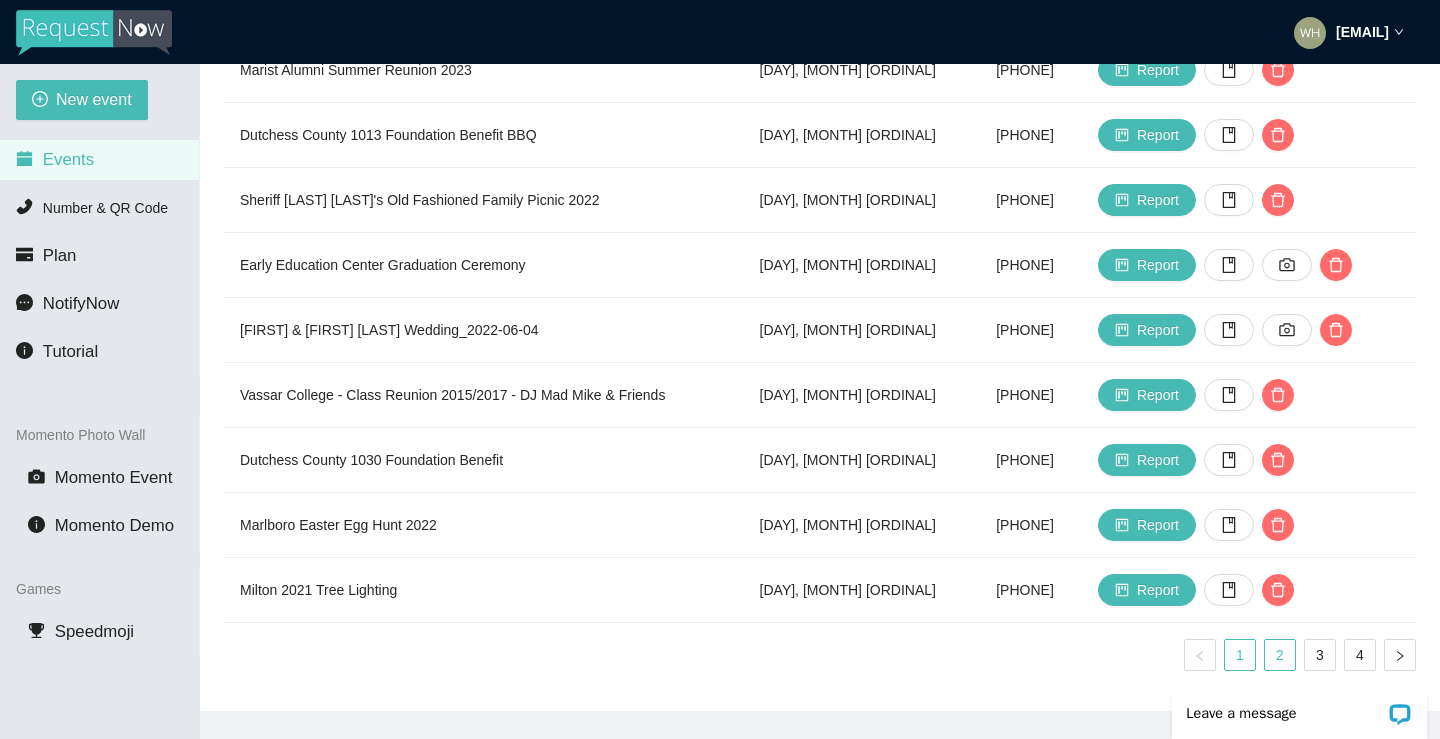 click on "2" at bounding box center [1280, 655] 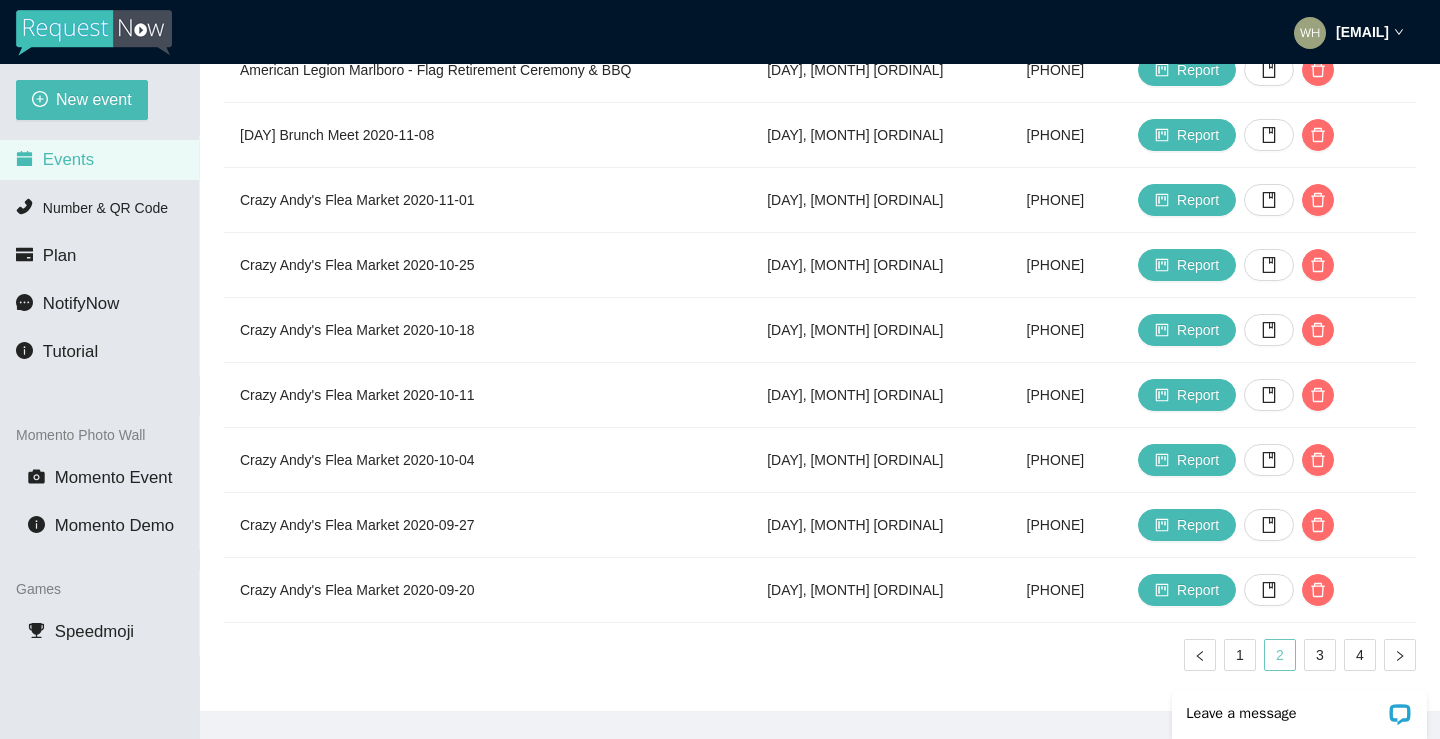 click on "2" at bounding box center [1280, 655] 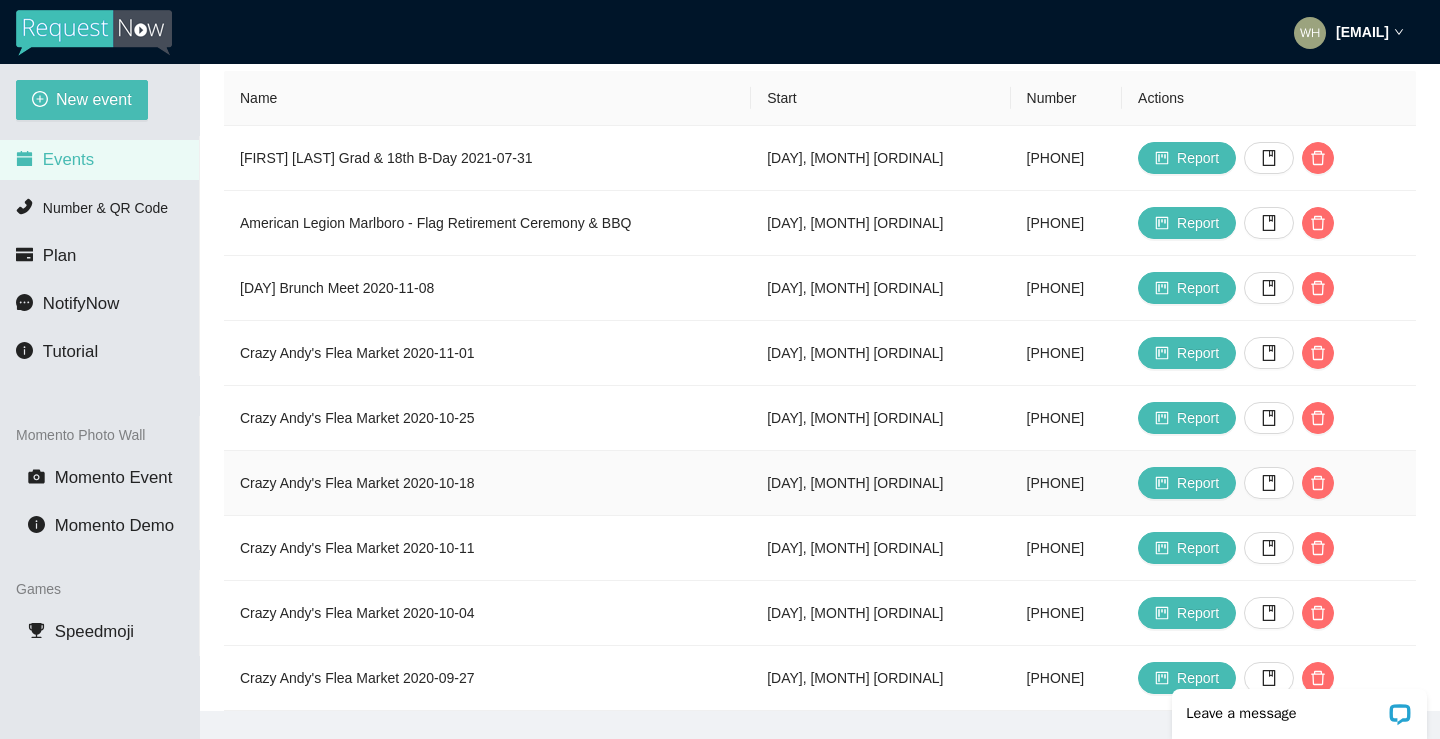 scroll, scrollTop: 222, scrollLeft: 0, axis: vertical 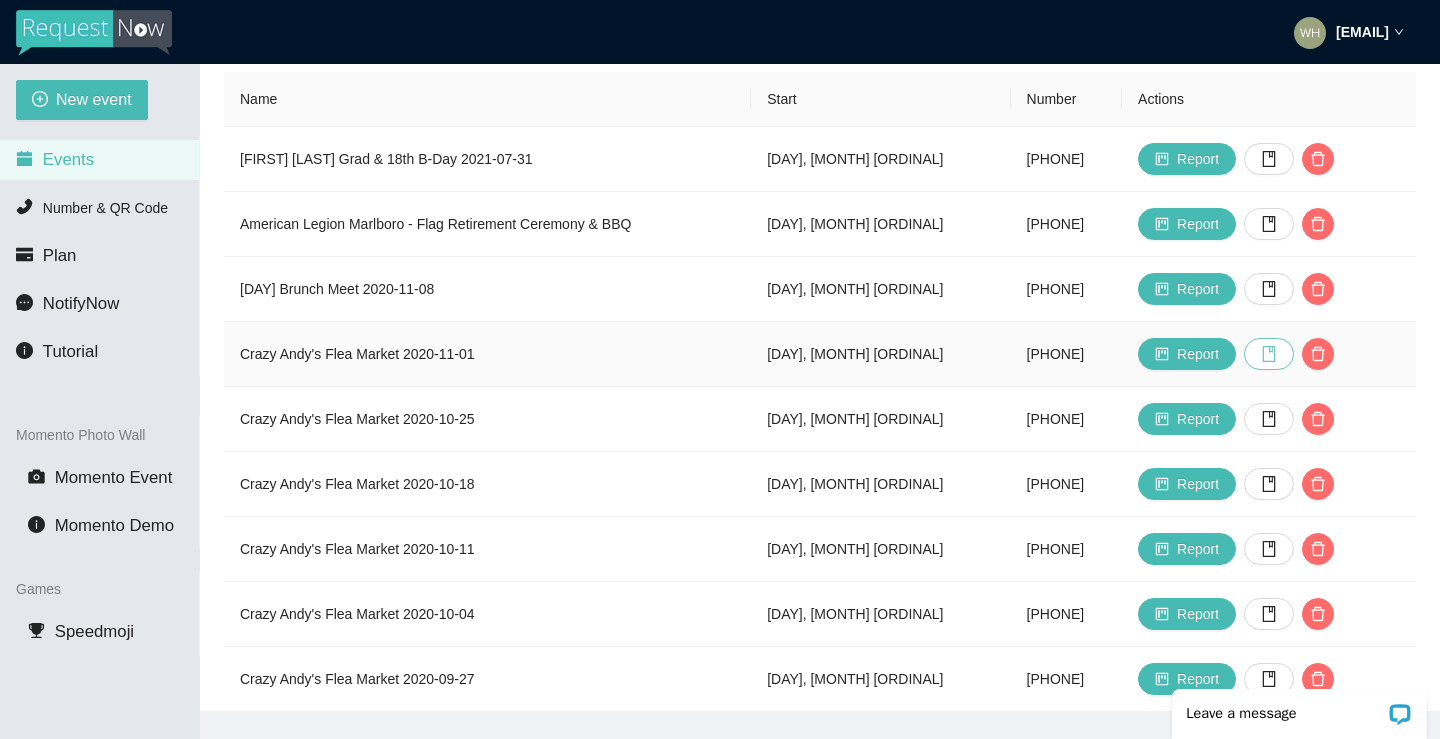 click at bounding box center [1269, 354] 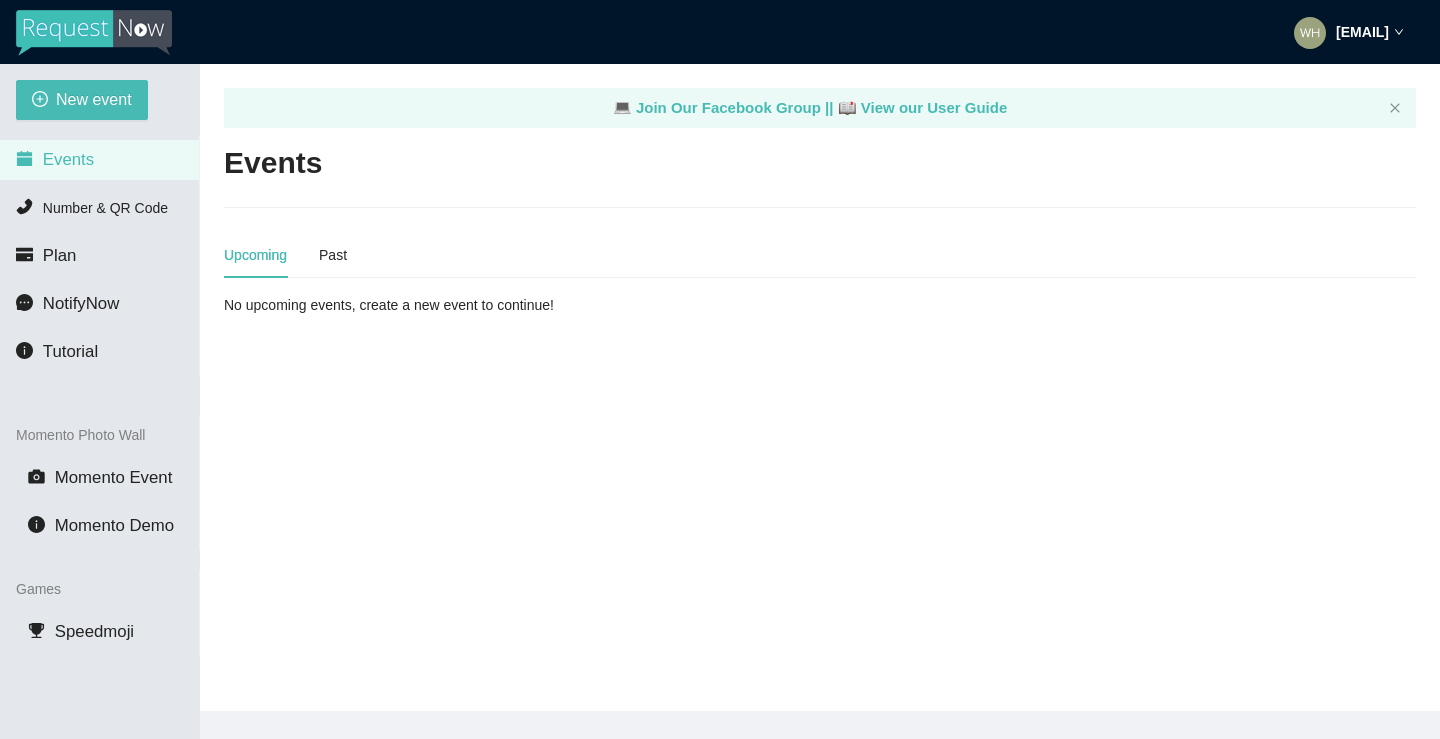 scroll, scrollTop: 0, scrollLeft: 0, axis: both 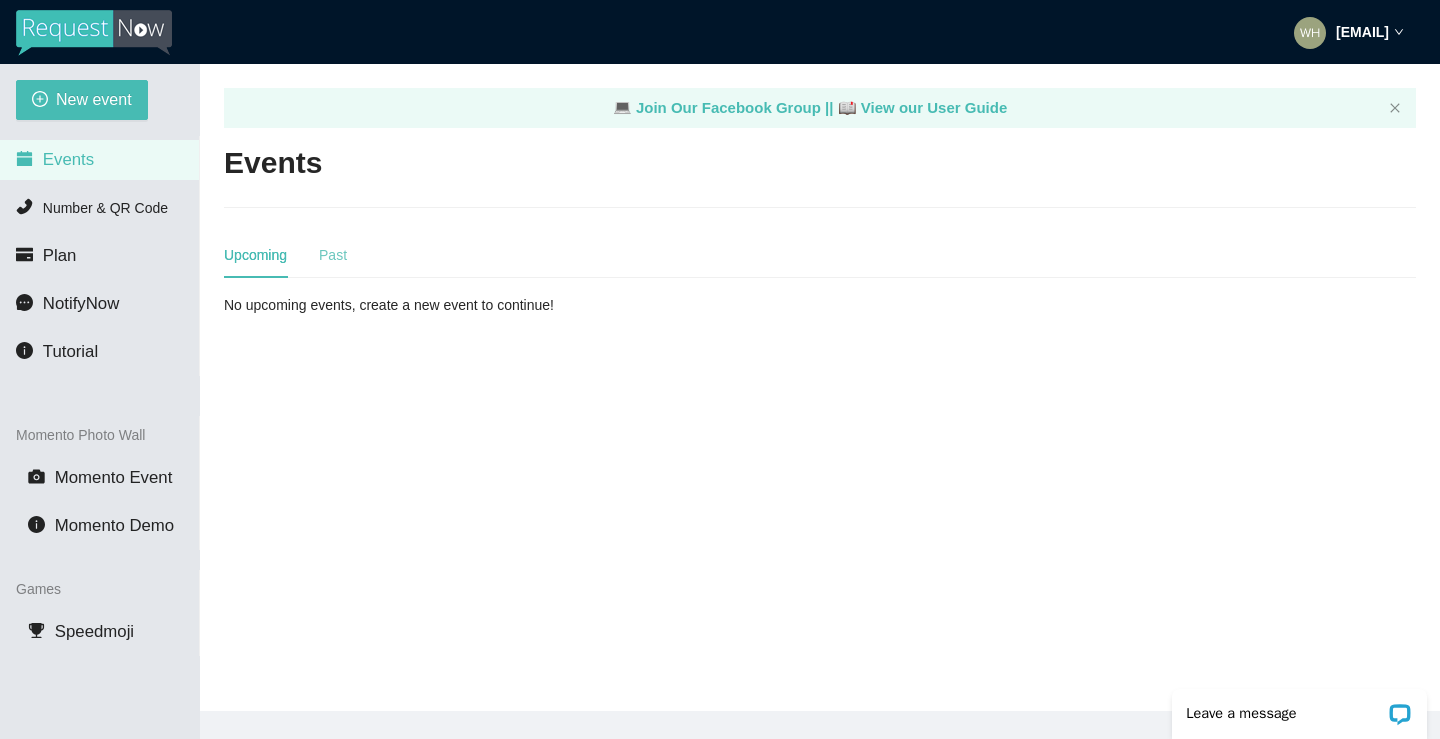 click on "Past" at bounding box center [333, 255] 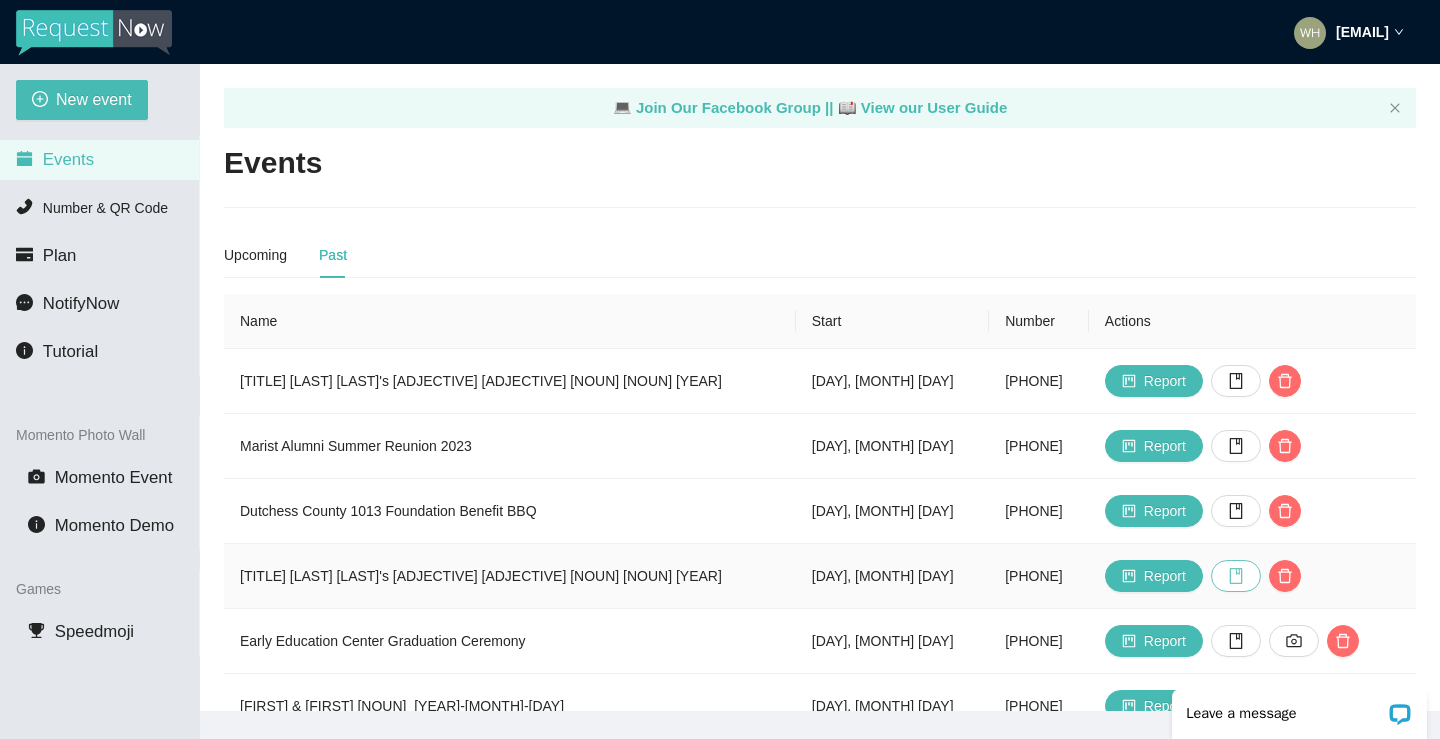 scroll, scrollTop: 396, scrollLeft: 0, axis: vertical 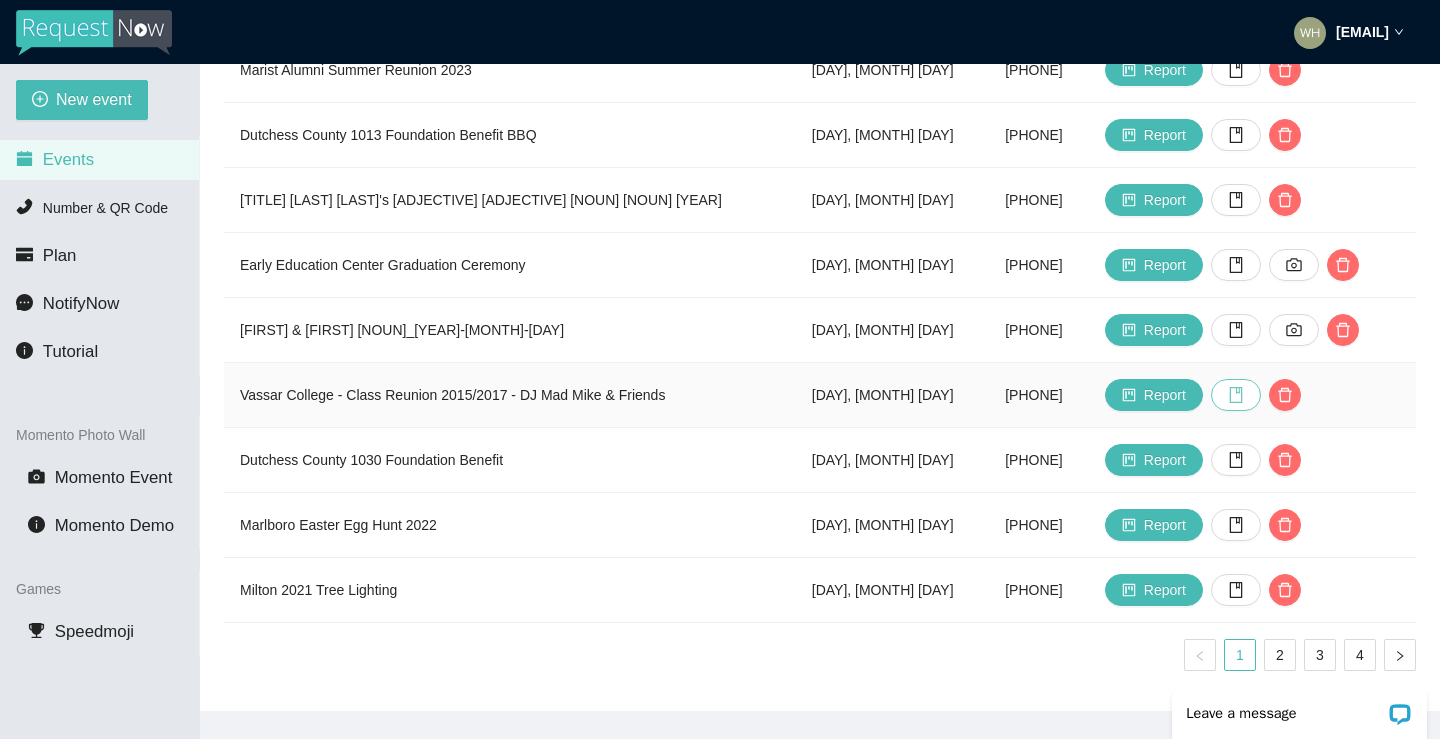 click 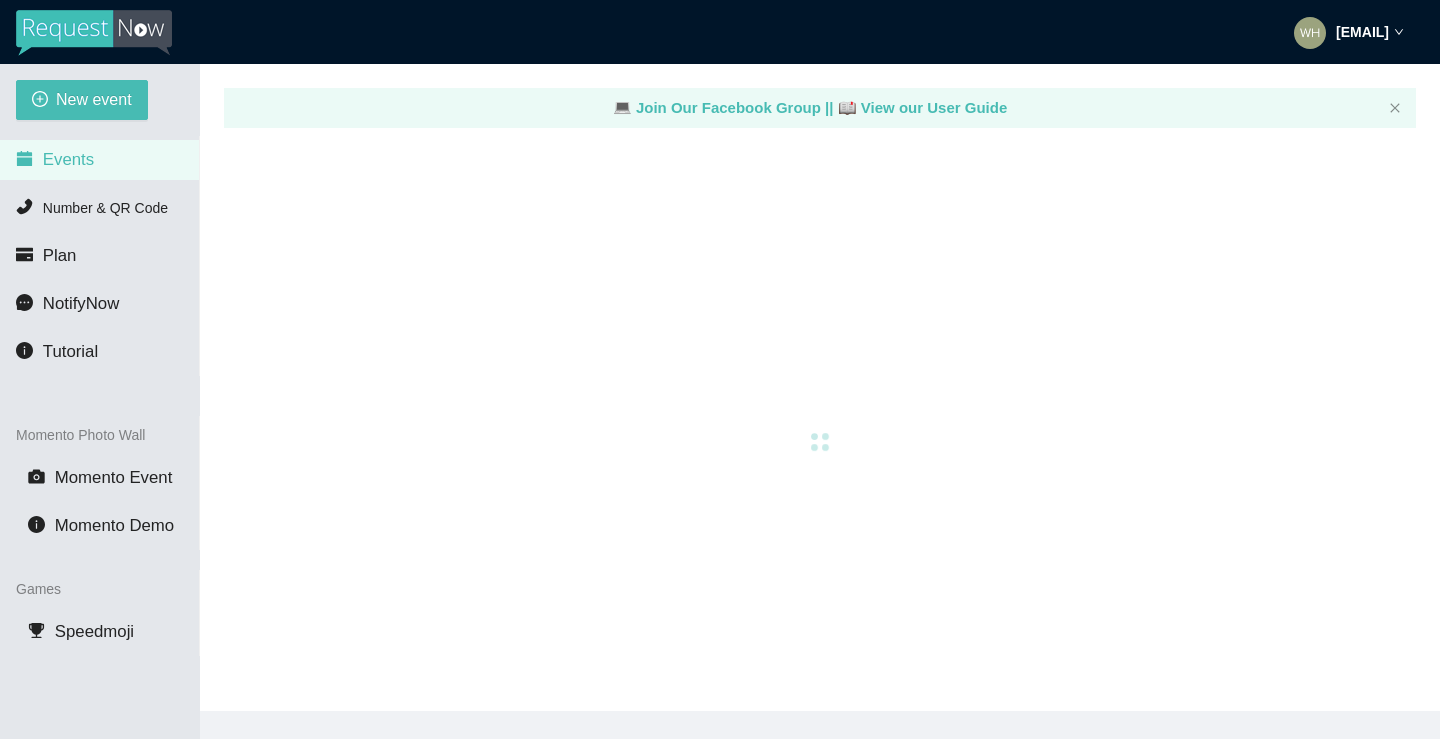 scroll, scrollTop: 0, scrollLeft: 0, axis: both 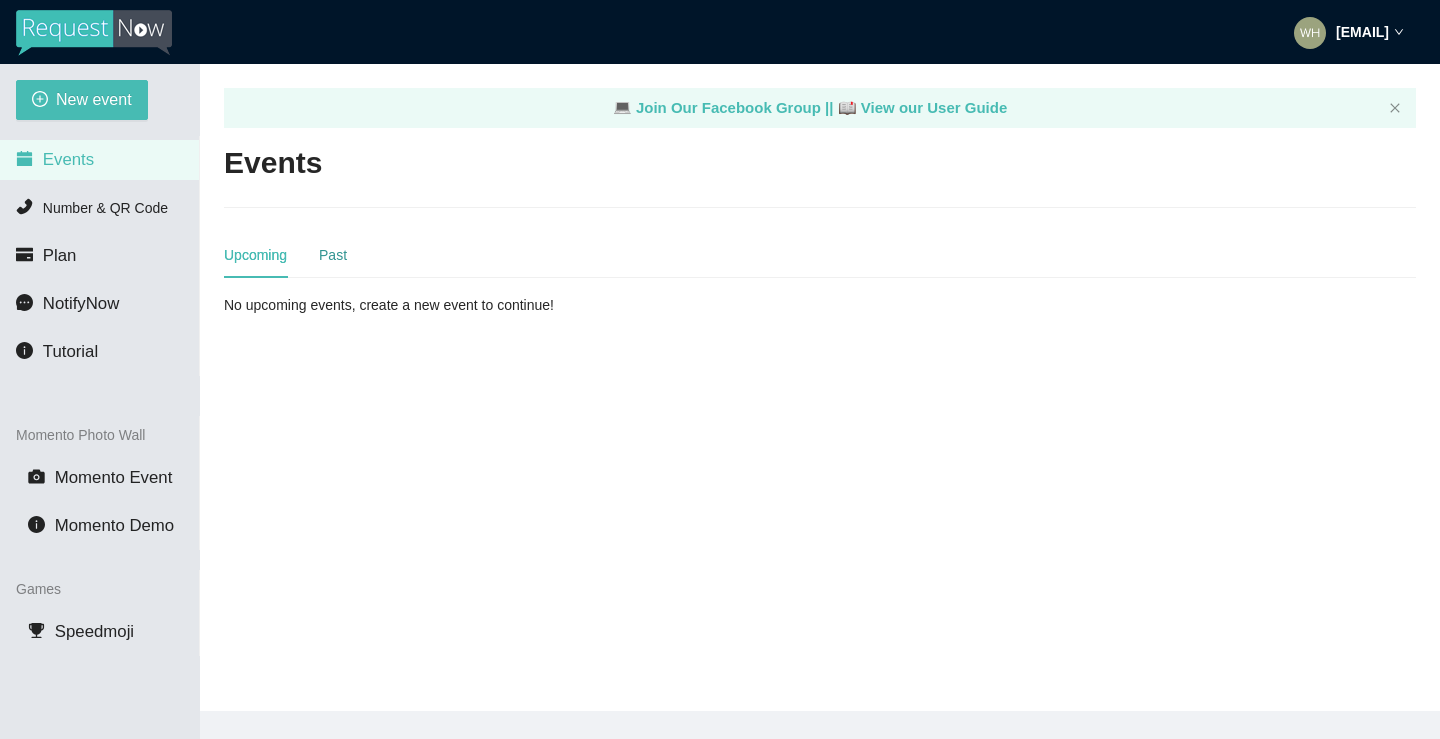 click on "Past" at bounding box center [333, 255] 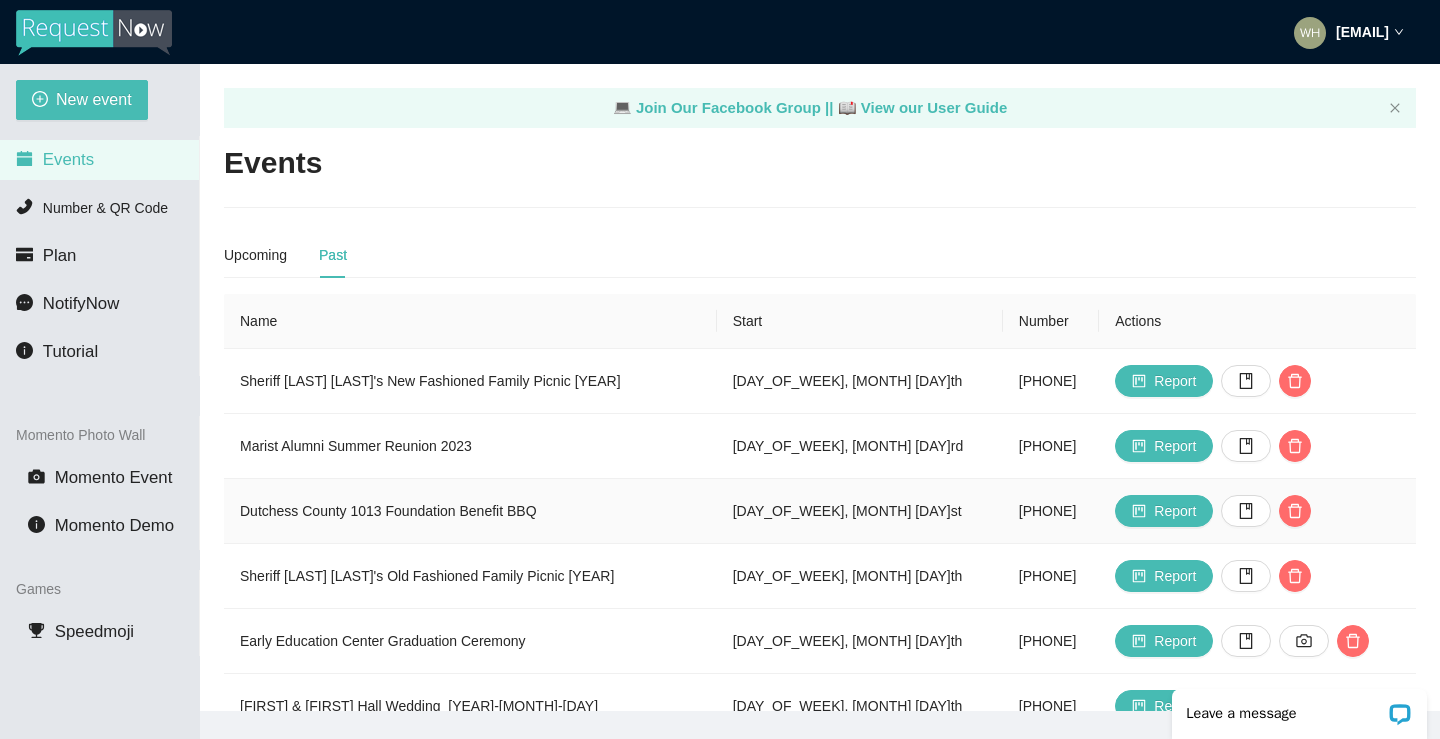 scroll, scrollTop: 0, scrollLeft: 0, axis: both 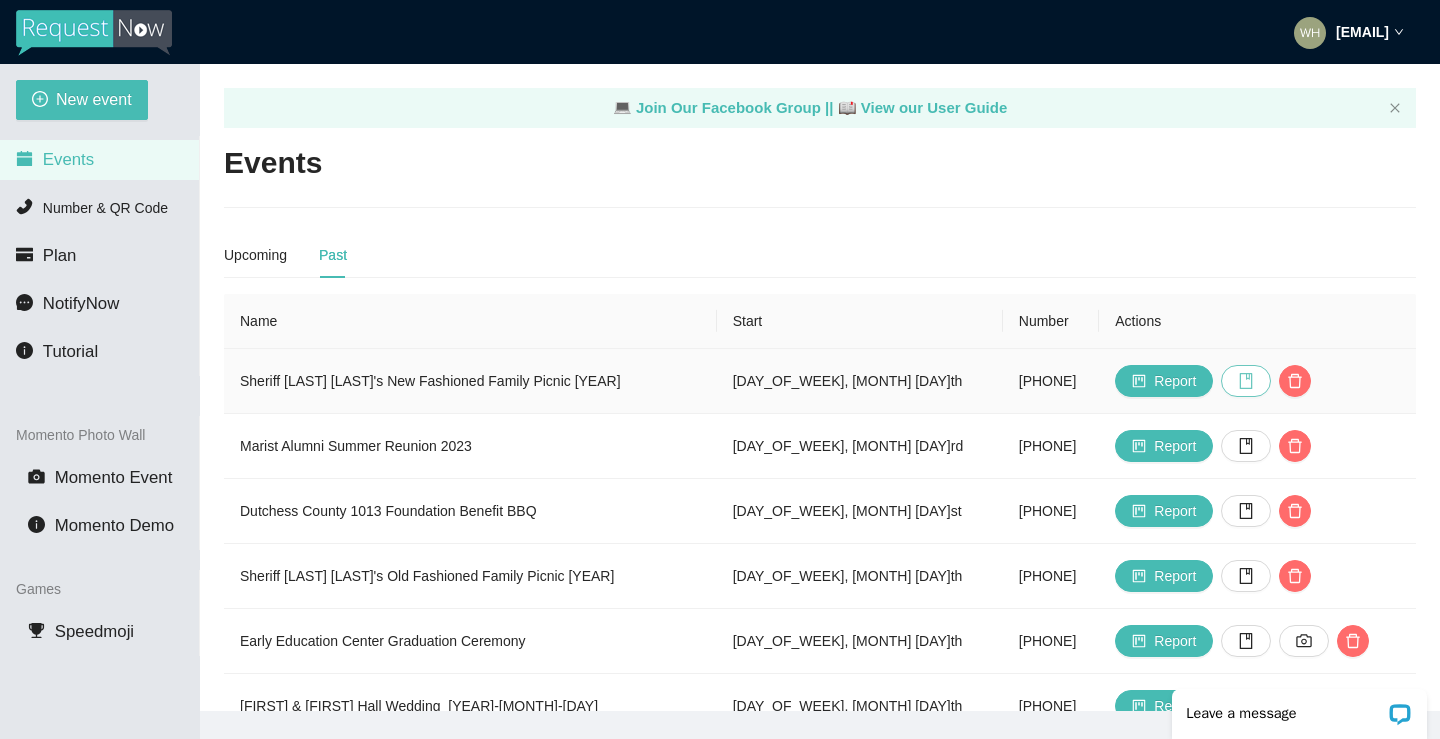 click at bounding box center (1246, 381) 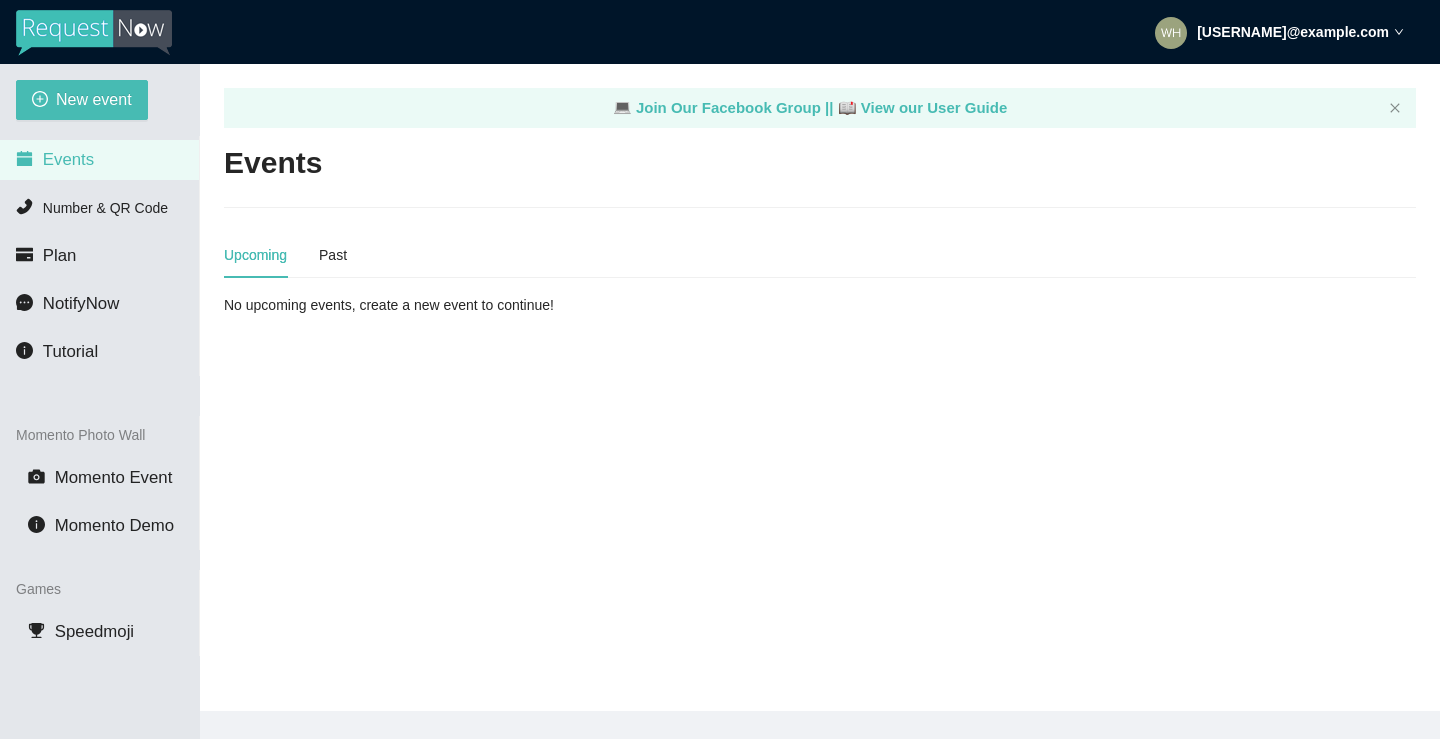 scroll, scrollTop: 0, scrollLeft: 0, axis: both 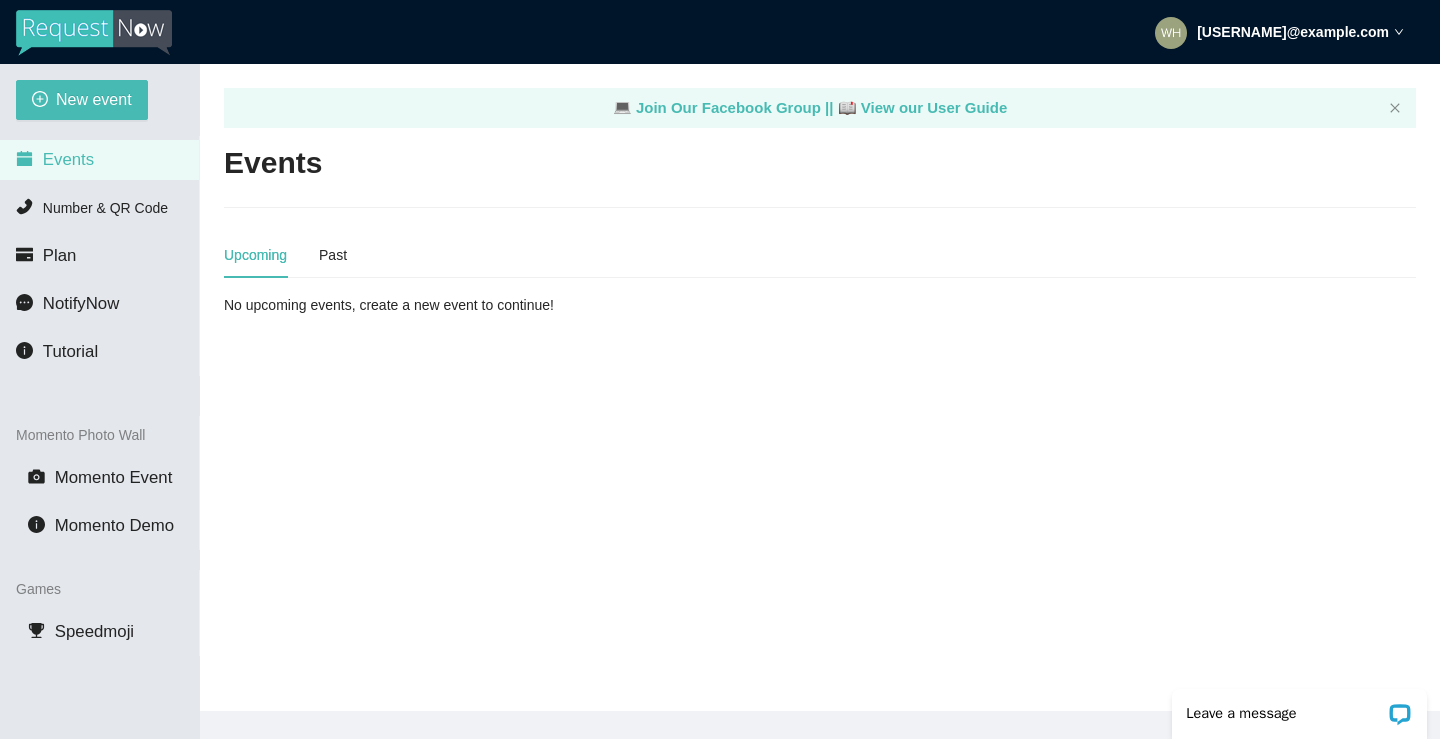 click at bounding box center (94, 33) 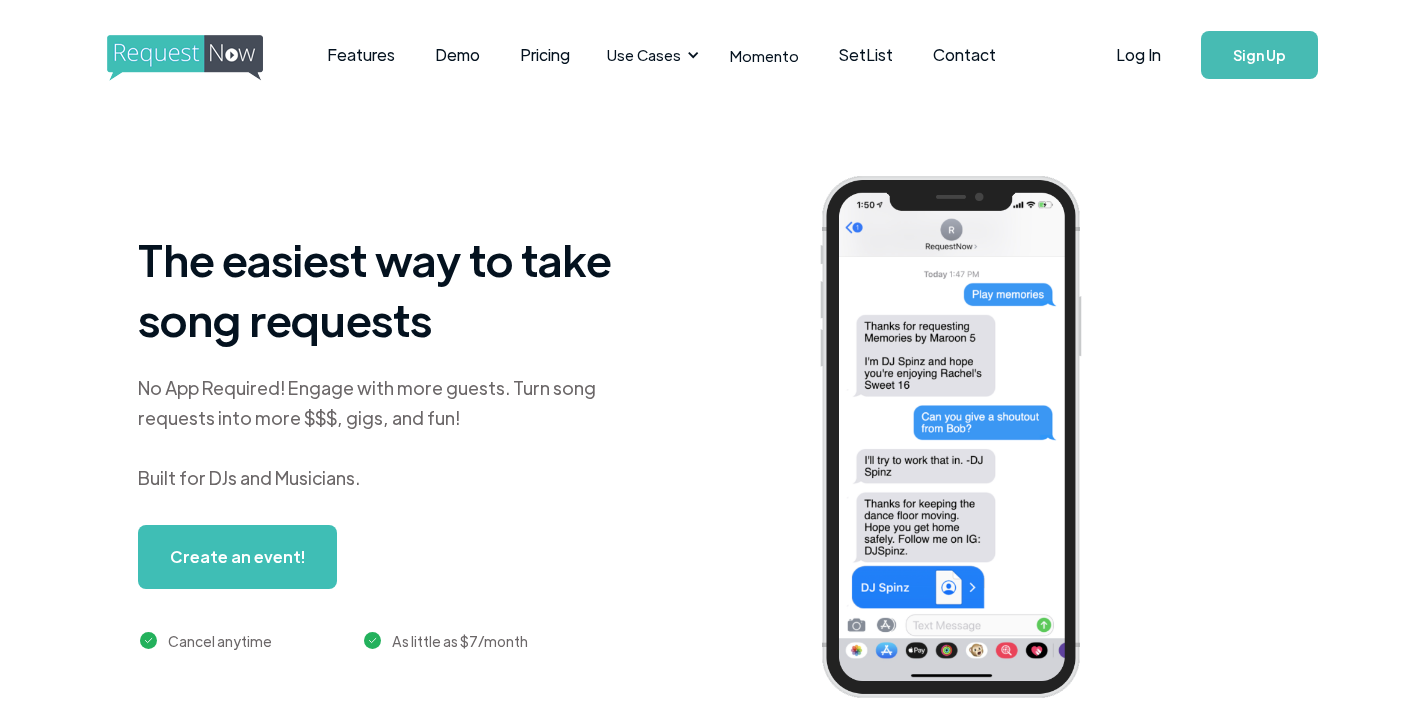 scroll, scrollTop: 0, scrollLeft: 0, axis: both 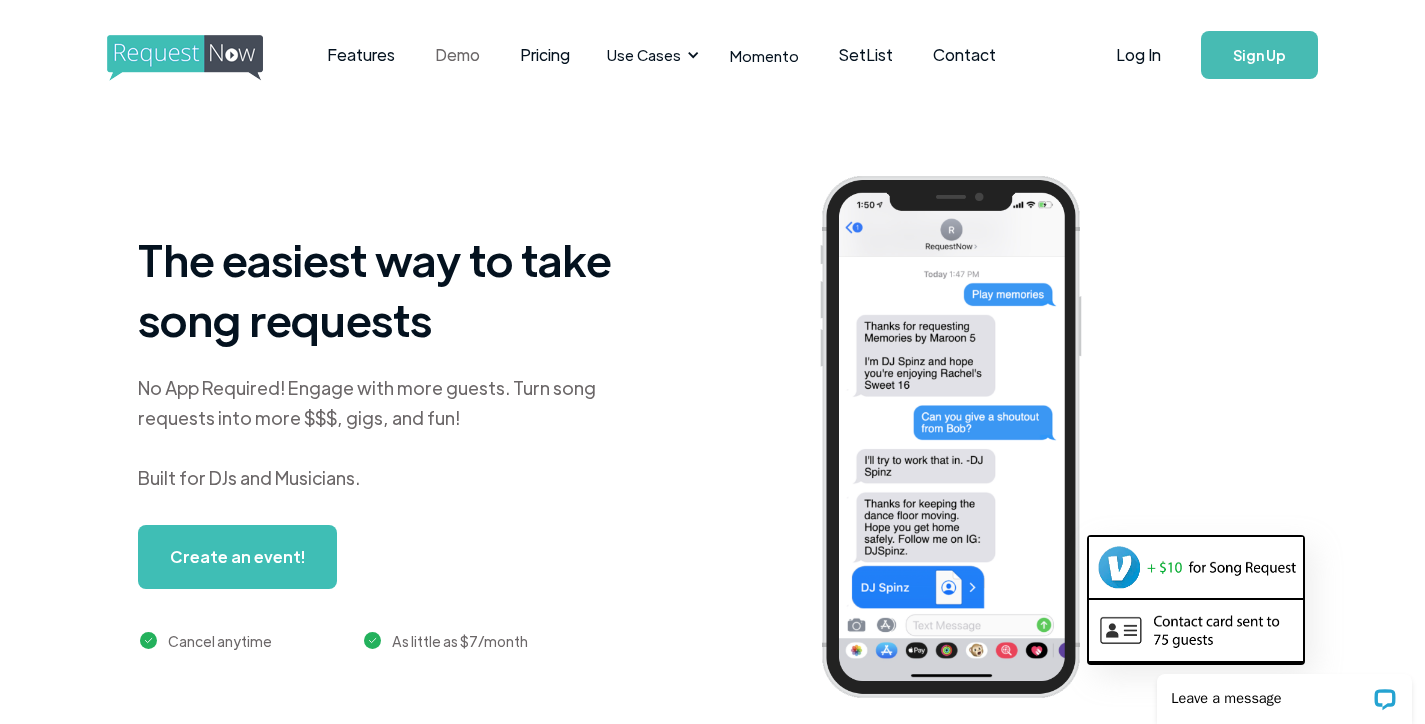 click on "Demo" at bounding box center (457, 55) 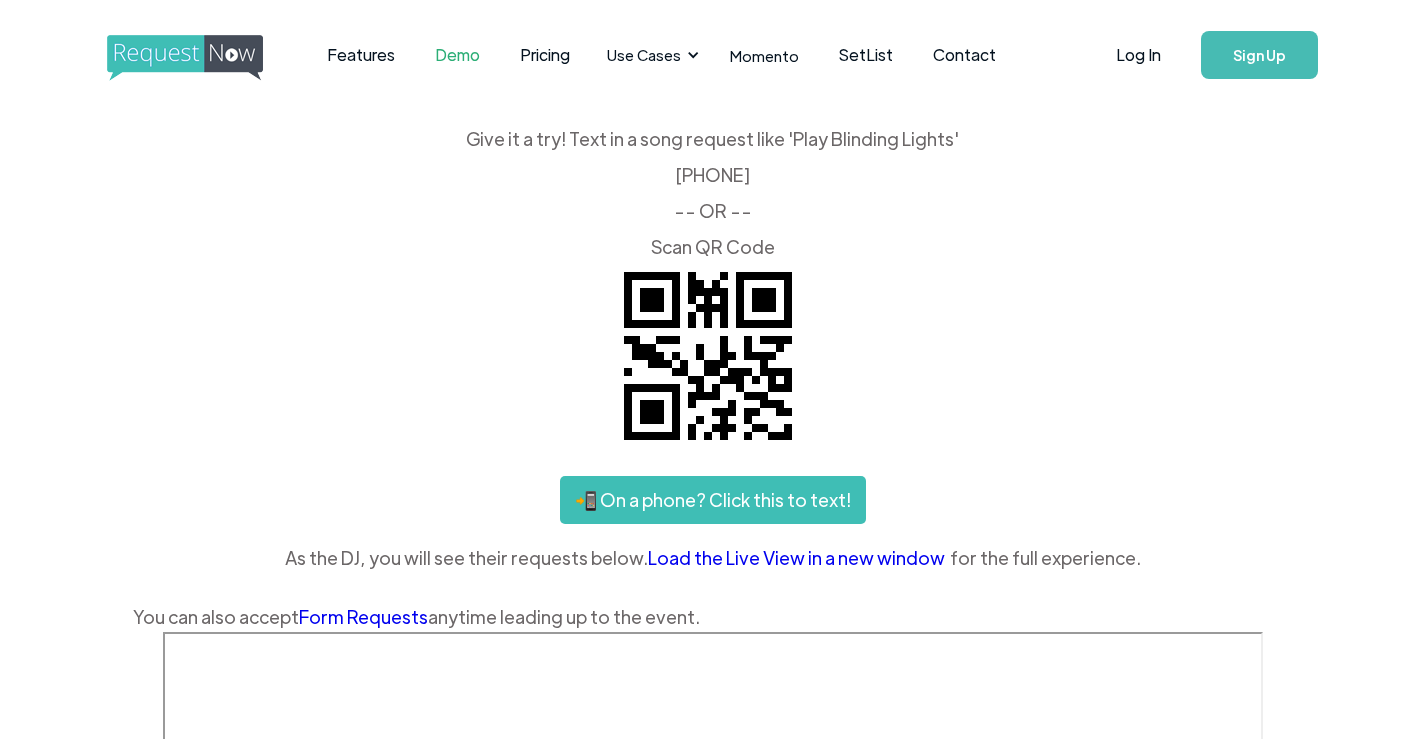 scroll, scrollTop: 0, scrollLeft: 0, axis: both 